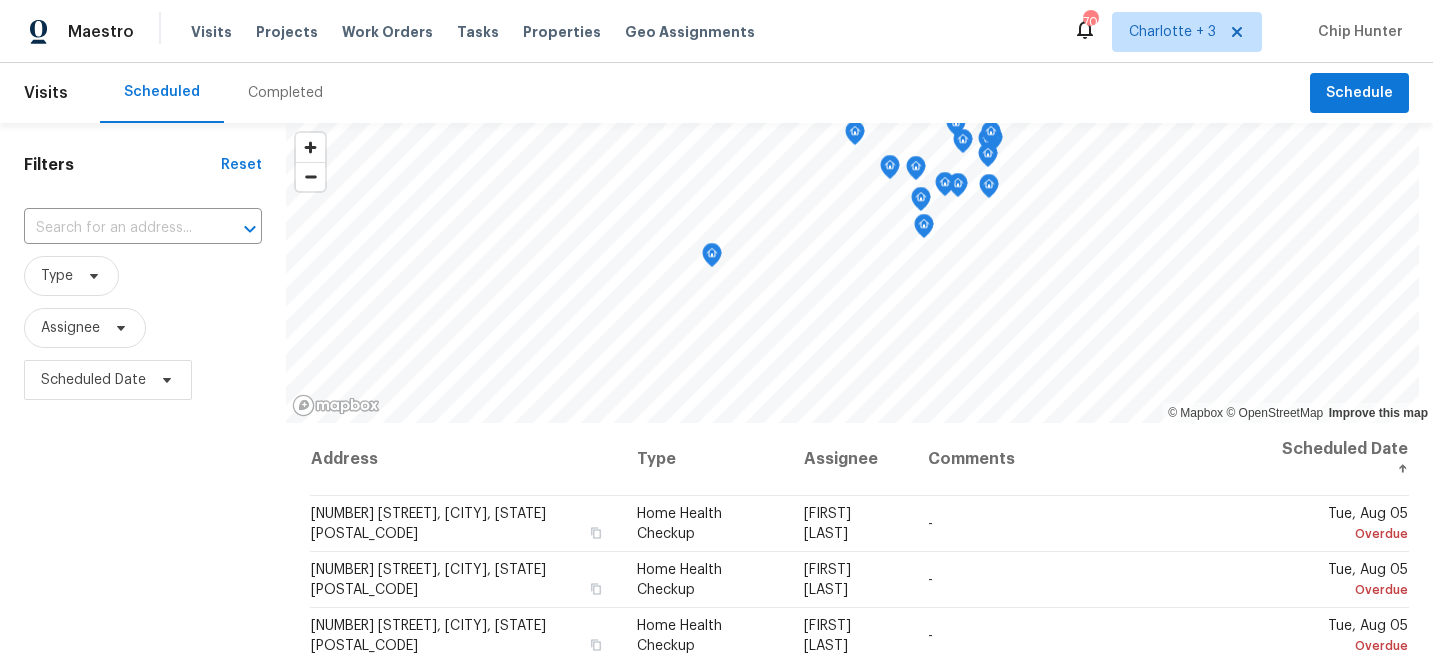 click on "Projects" at bounding box center [287, 32] 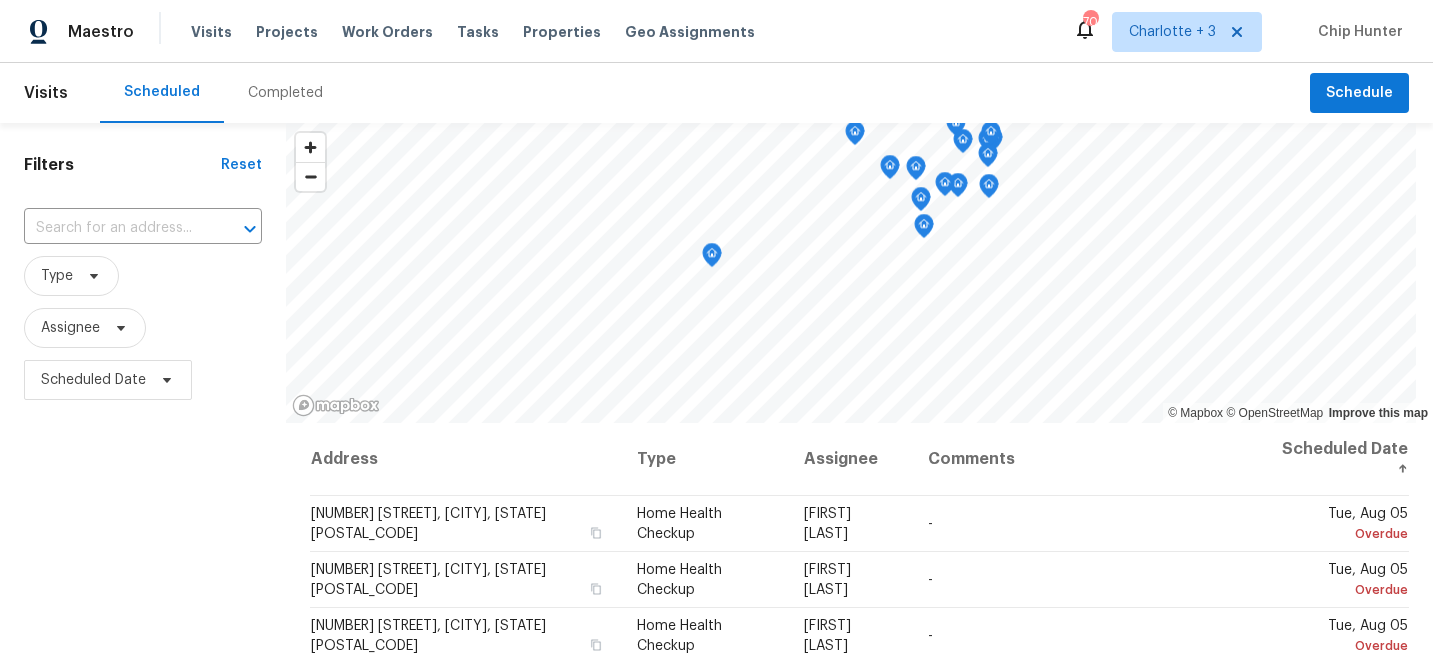 scroll, scrollTop: 0, scrollLeft: 0, axis: both 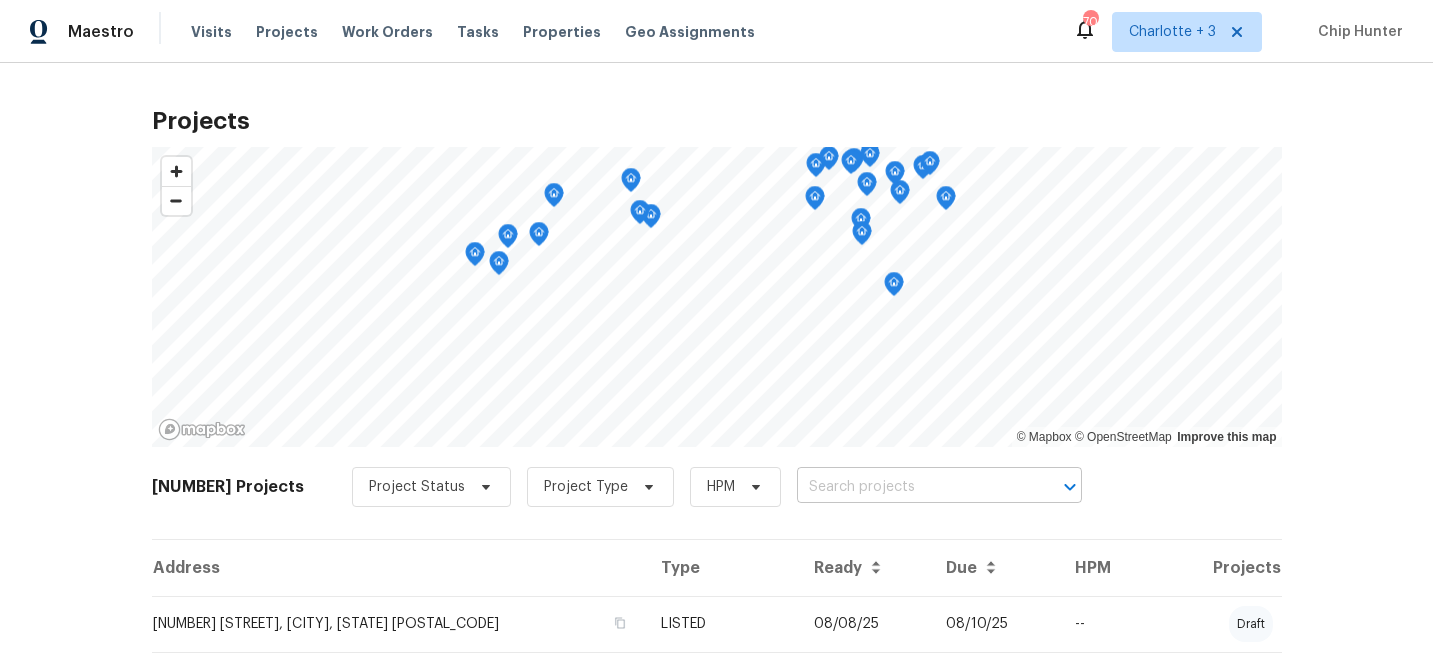 click at bounding box center [911, 487] 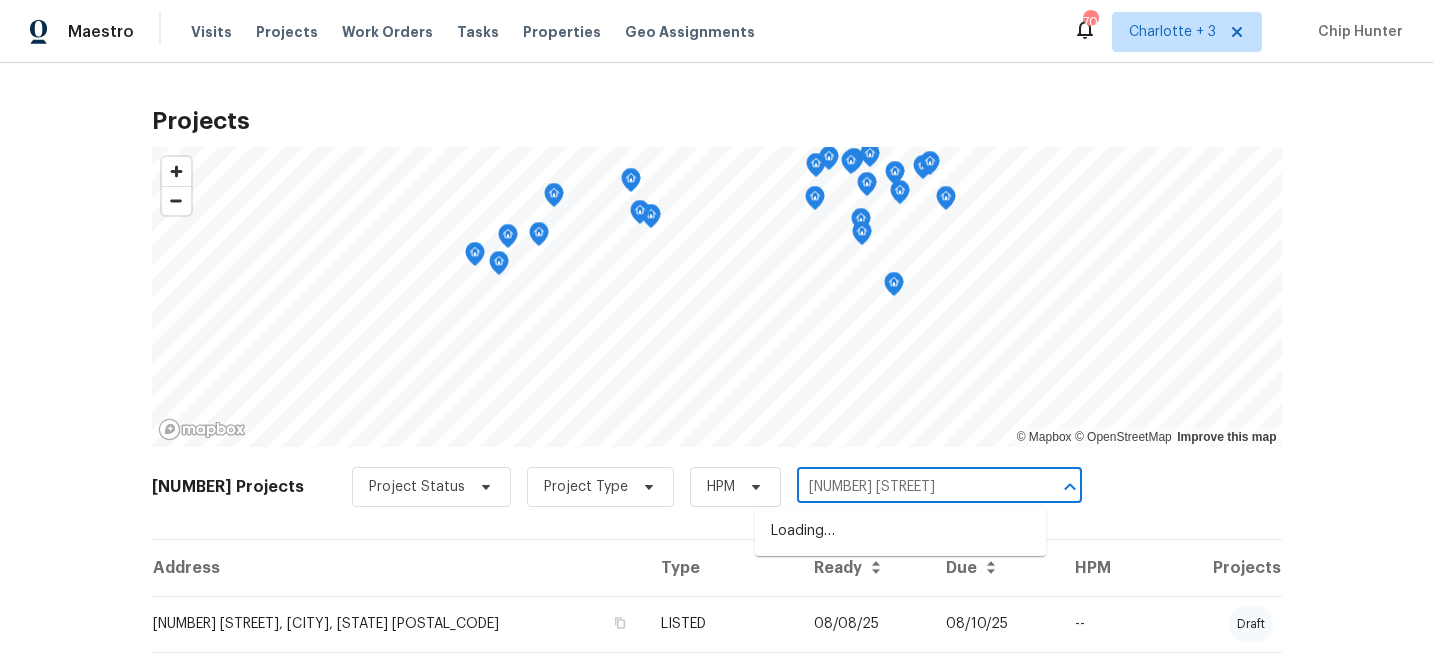 type on "[NUMBER] [STREET]" 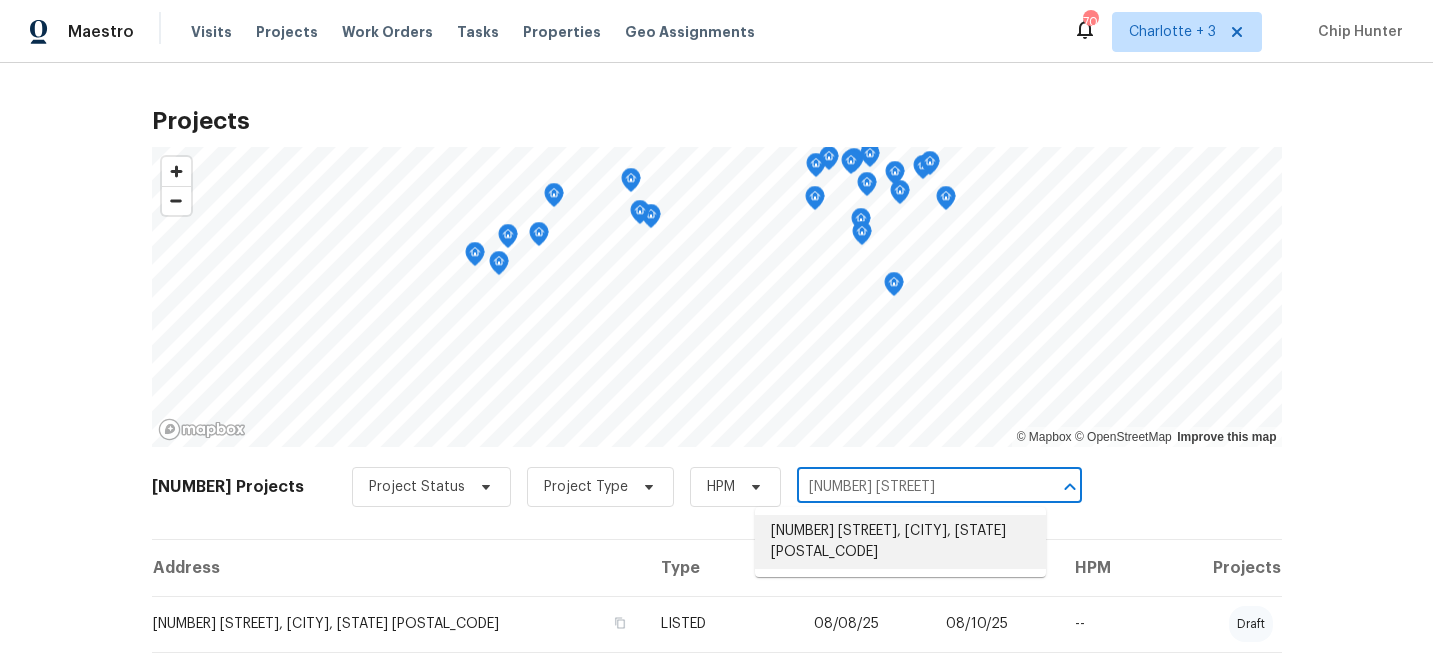 click on "[NUMBER] [STREET], [CITY], [STATE] [POSTAL_CODE]" at bounding box center (900, 542) 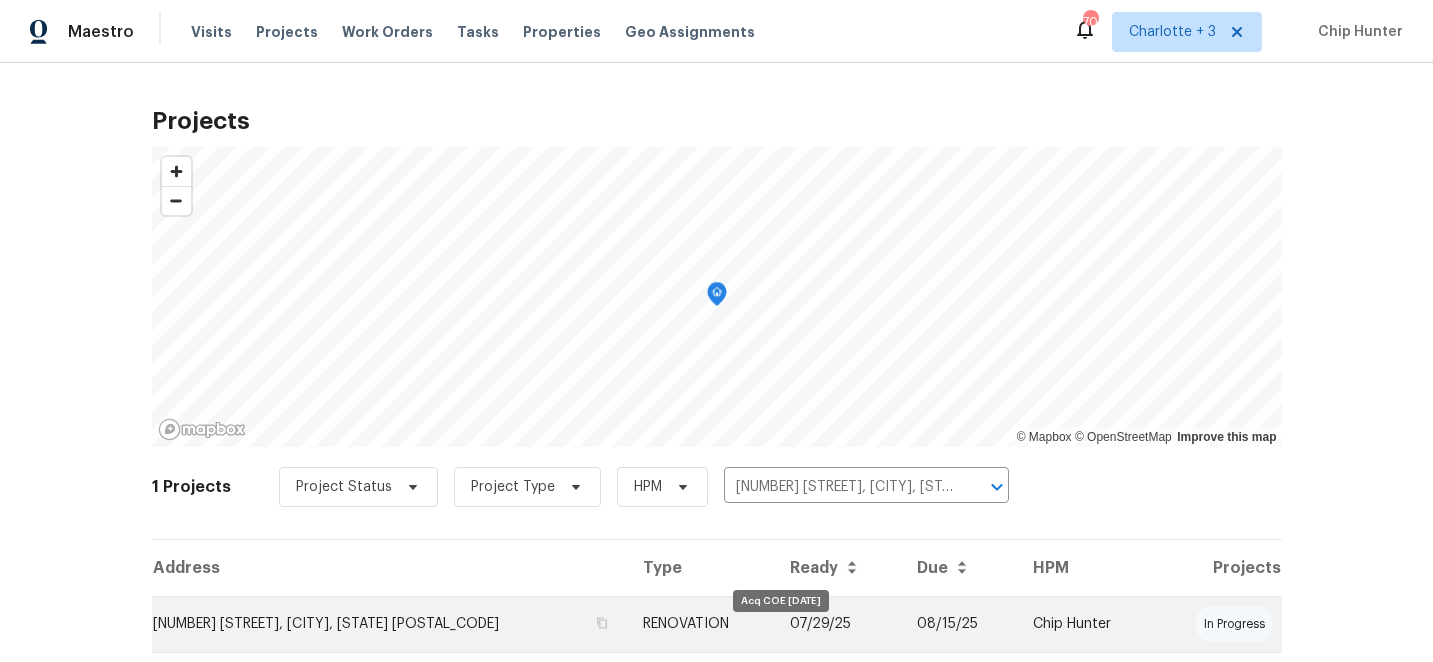 click on "08/15/25" at bounding box center [959, 624] 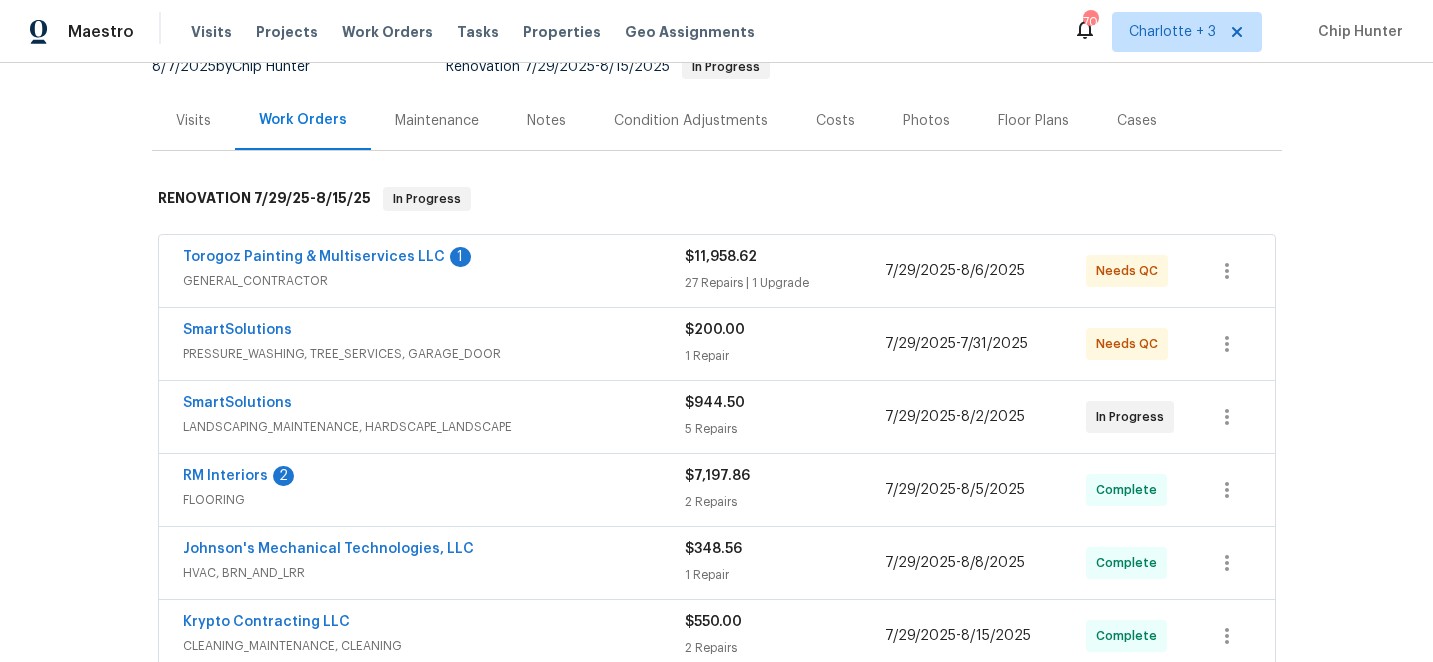 scroll, scrollTop: 255, scrollLeft: 0, axis: vertical 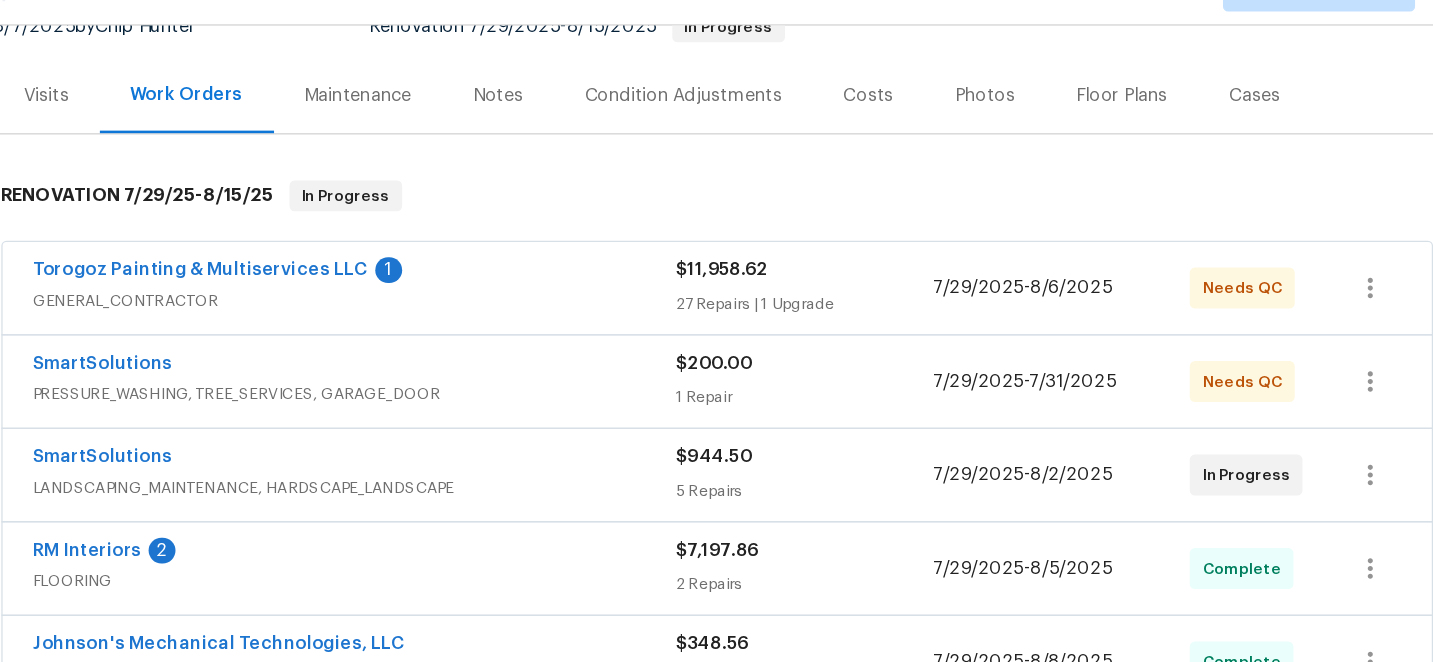 click on "Photos" at bounding box center [926, 118] 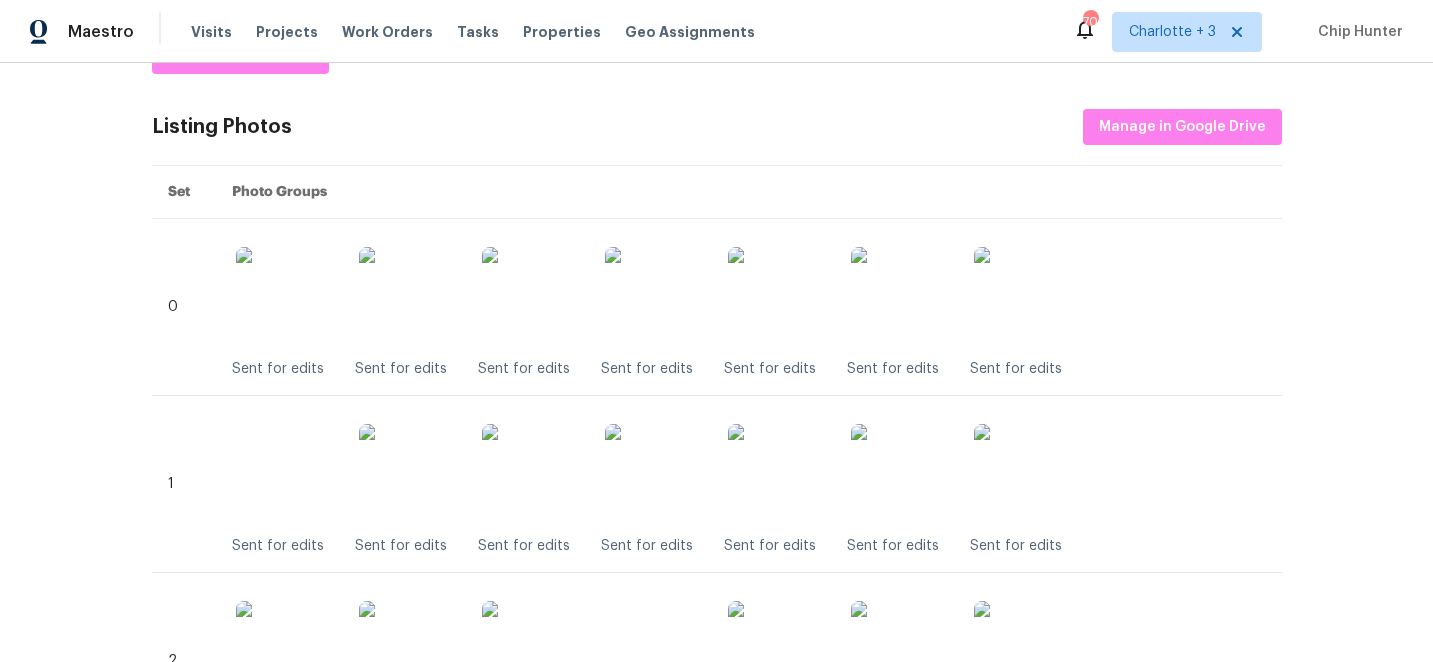 scroll, scrollTop: 0, scrollLeft: 0, axis: both 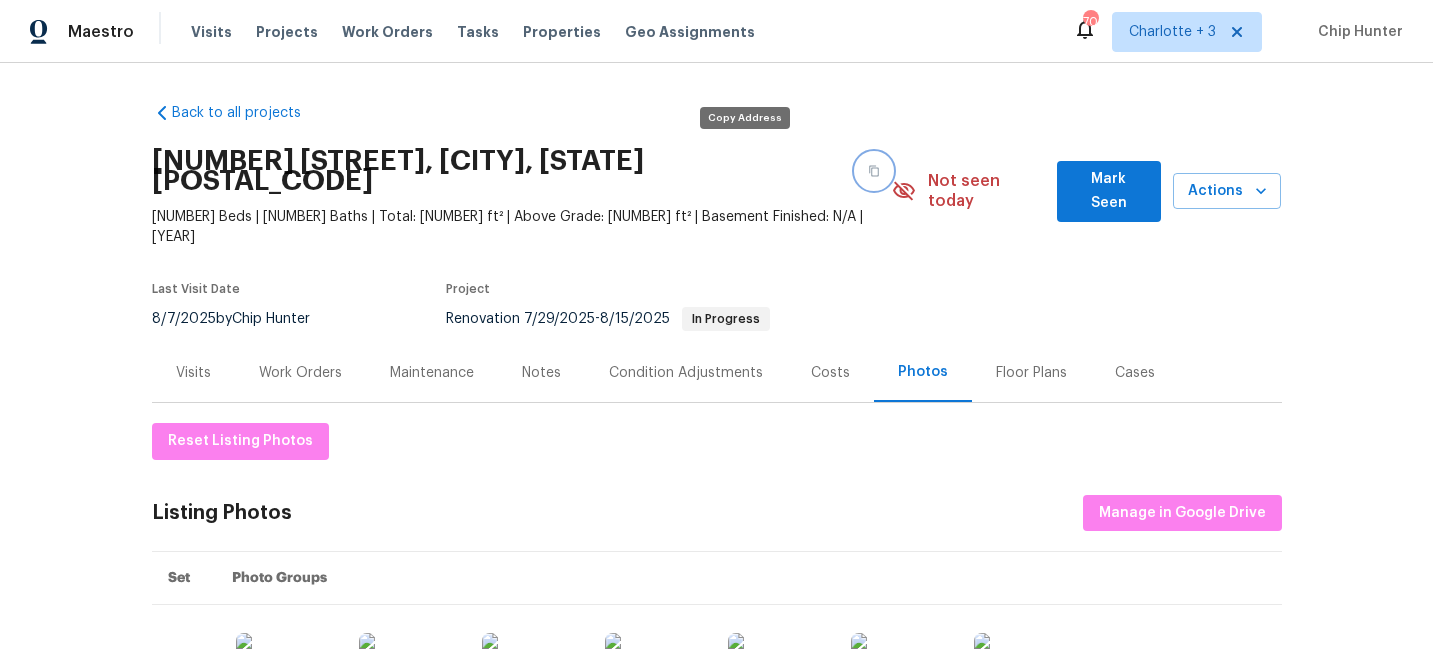 click 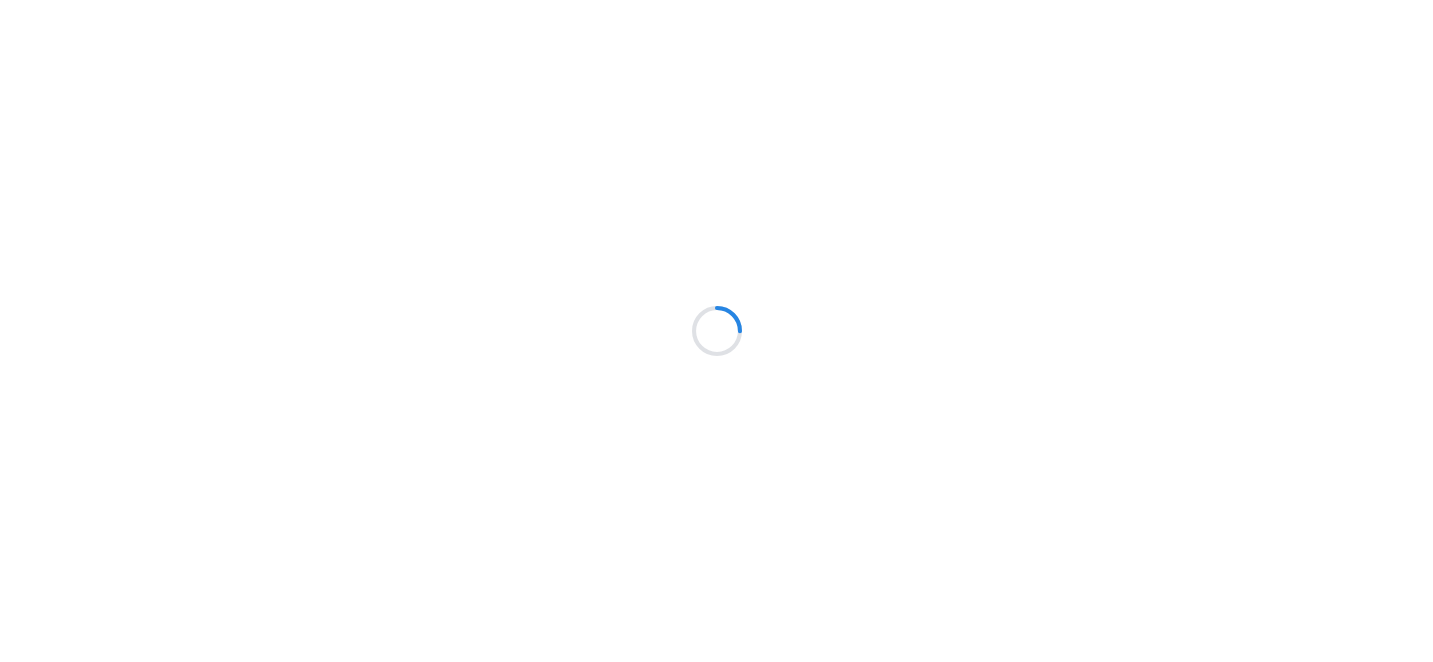 scroll, scrollTop: 0, scrollLeft: 0, axis: both 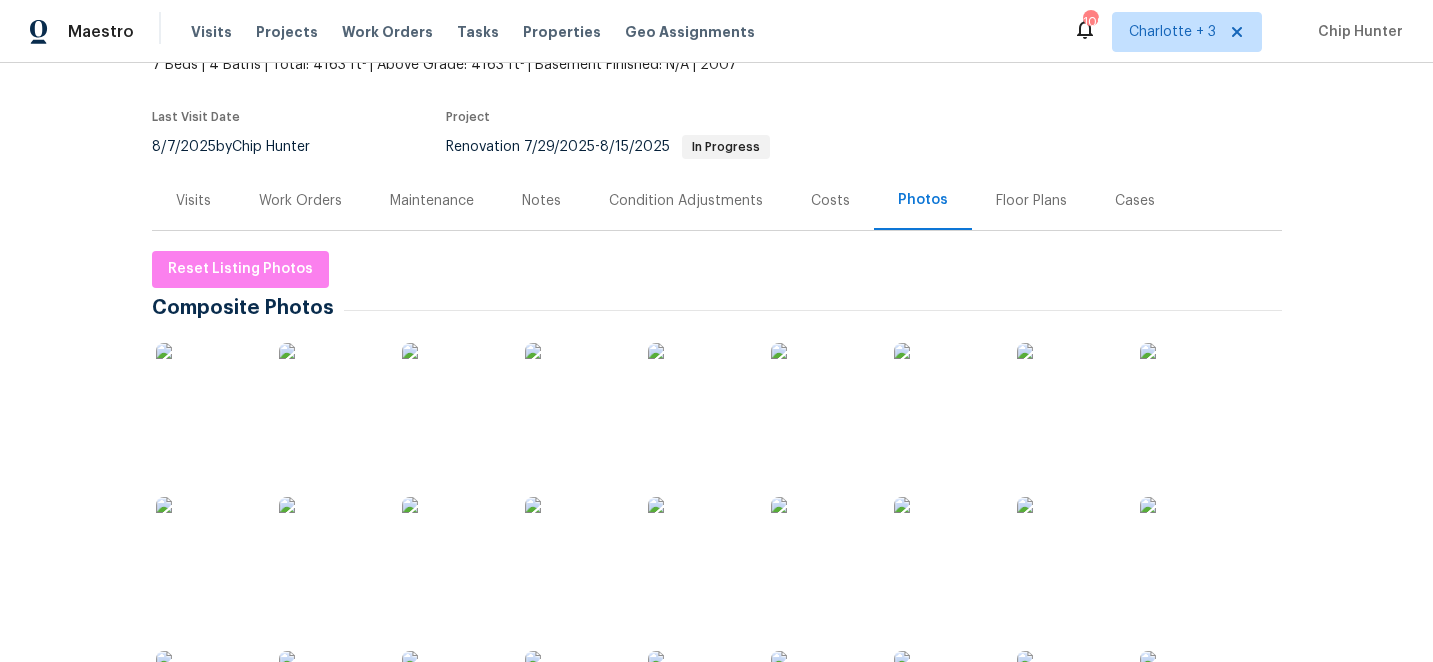 click at bounding box center (206, 393) 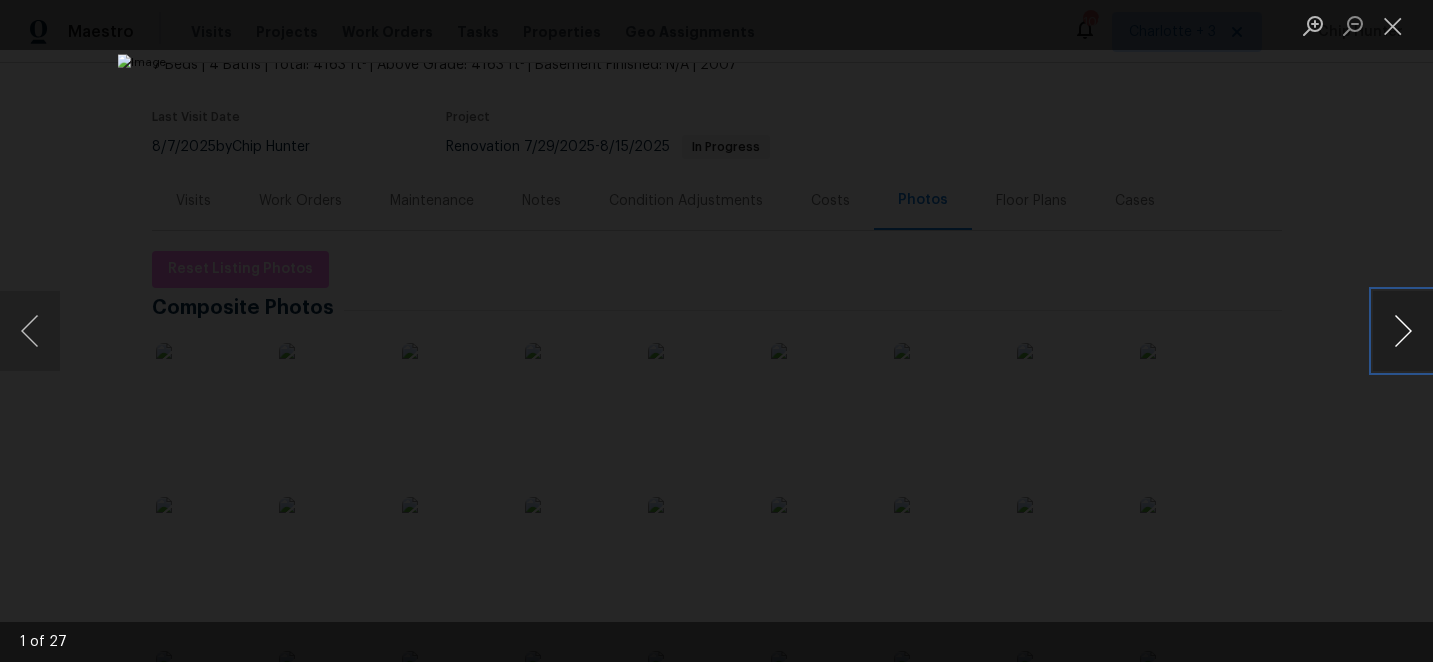 click at bounding box center (1403, 331) 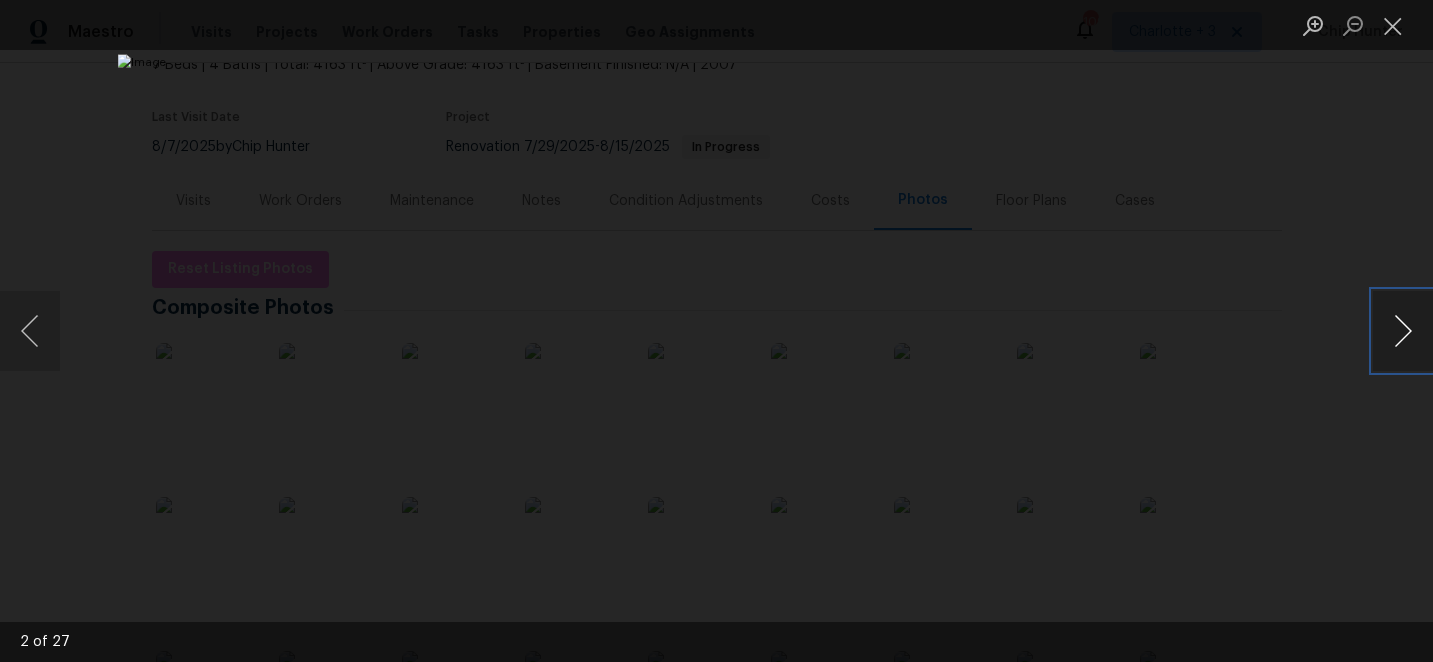 click at bounding box center [1403, 331] 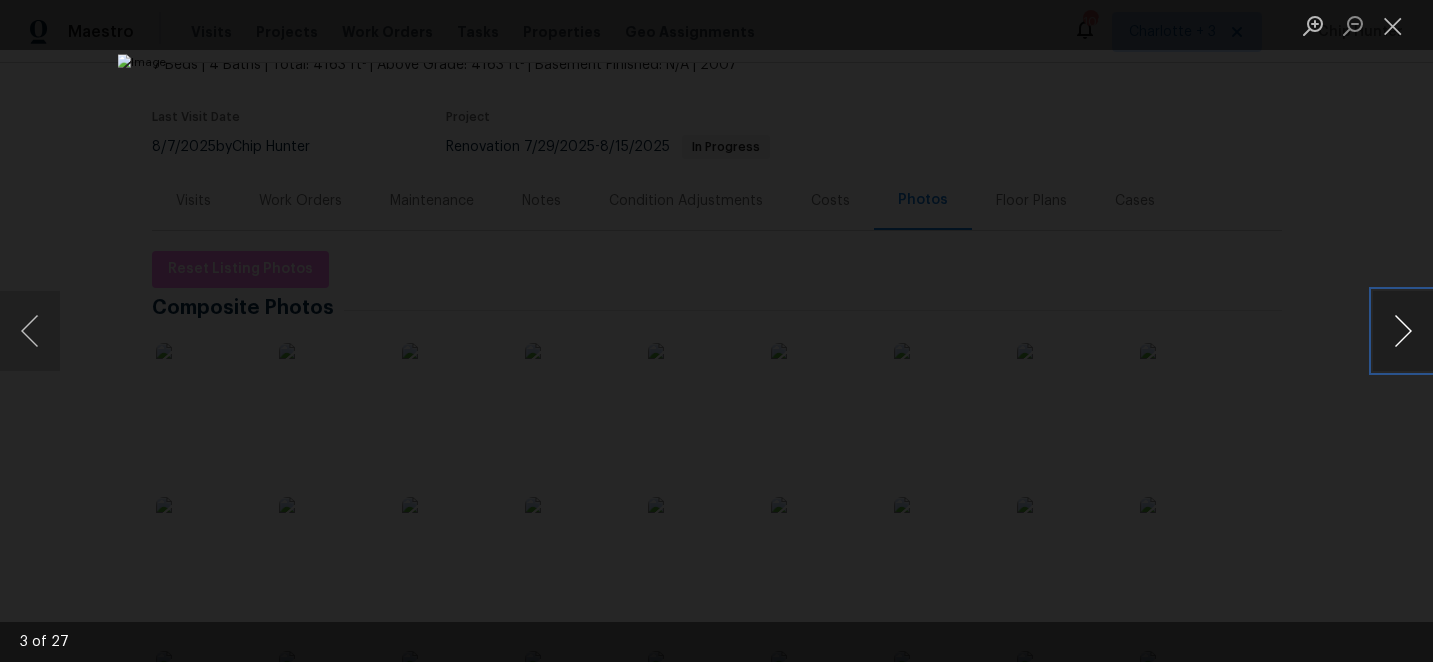 click at bounding box center (1403, 331) 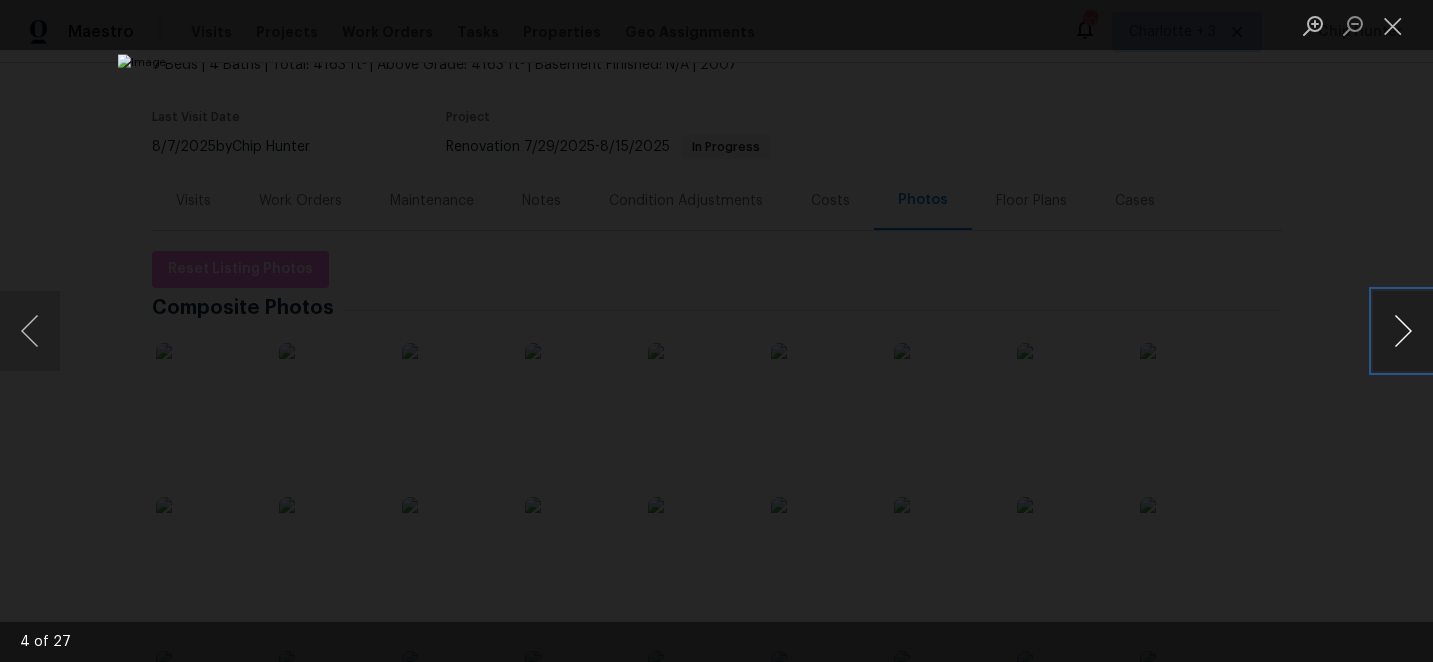 click at bounding box center [1403, 331] 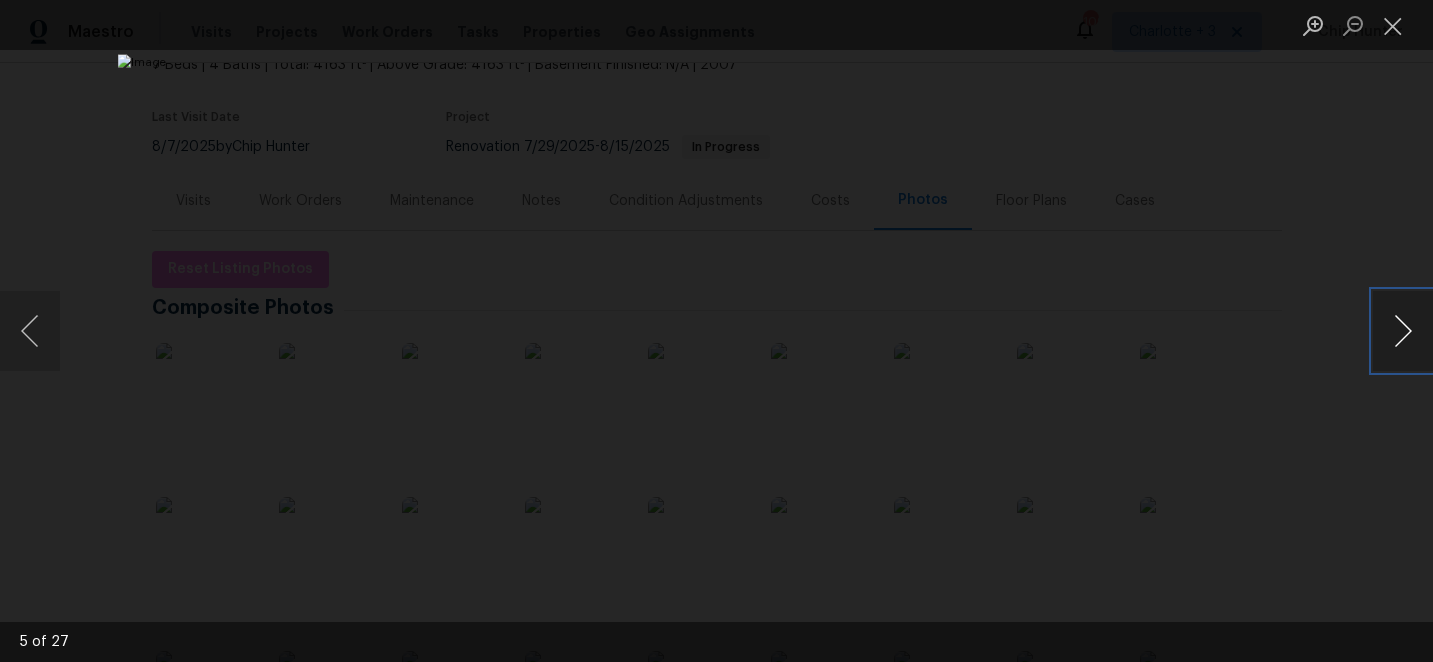 click at bounding box center (1403, 331) 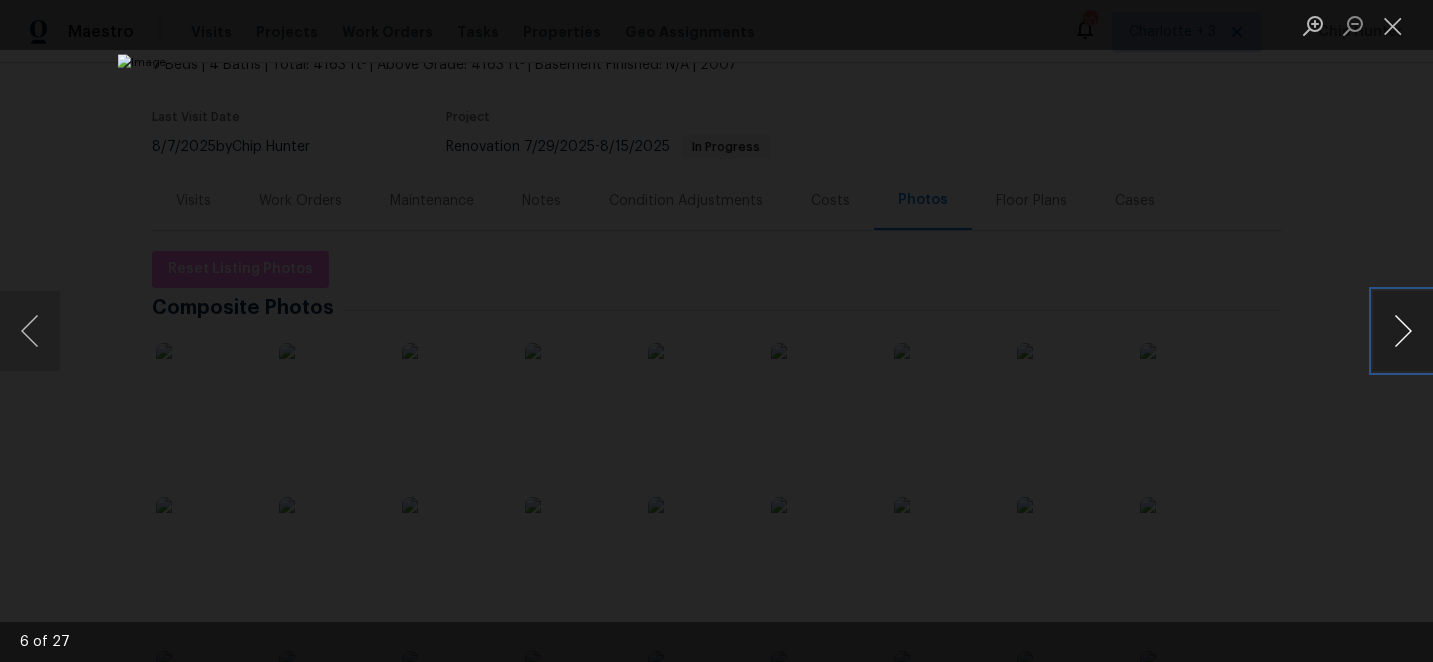 click at bounding box center [1403, 331] 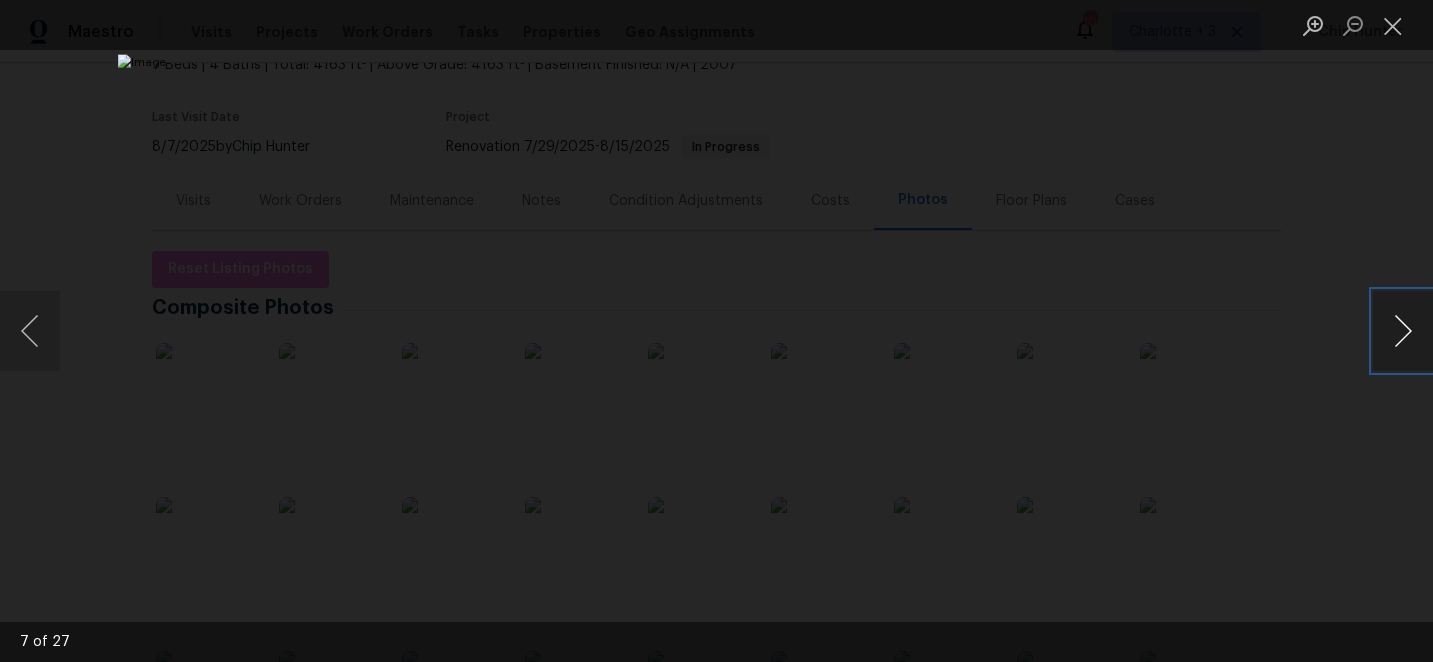 click at bounding box center [1403, 331] 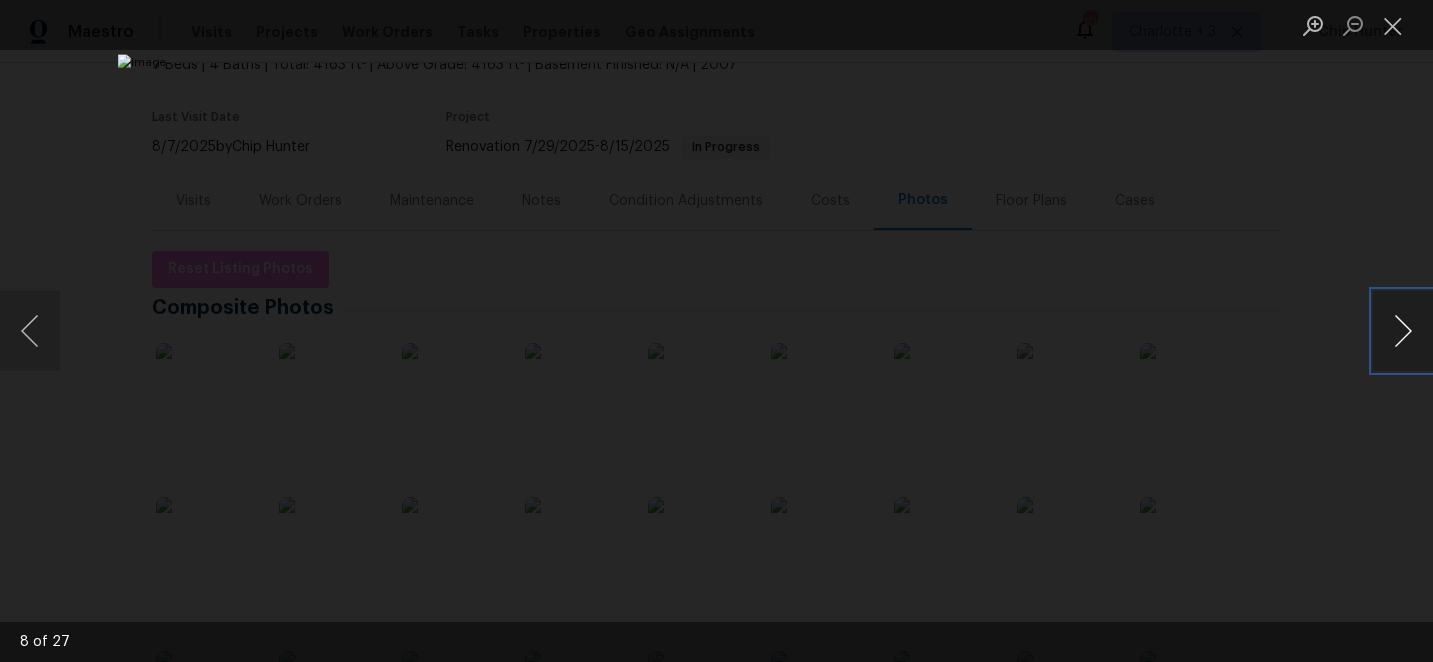 click at bounding box center (1403, 331) 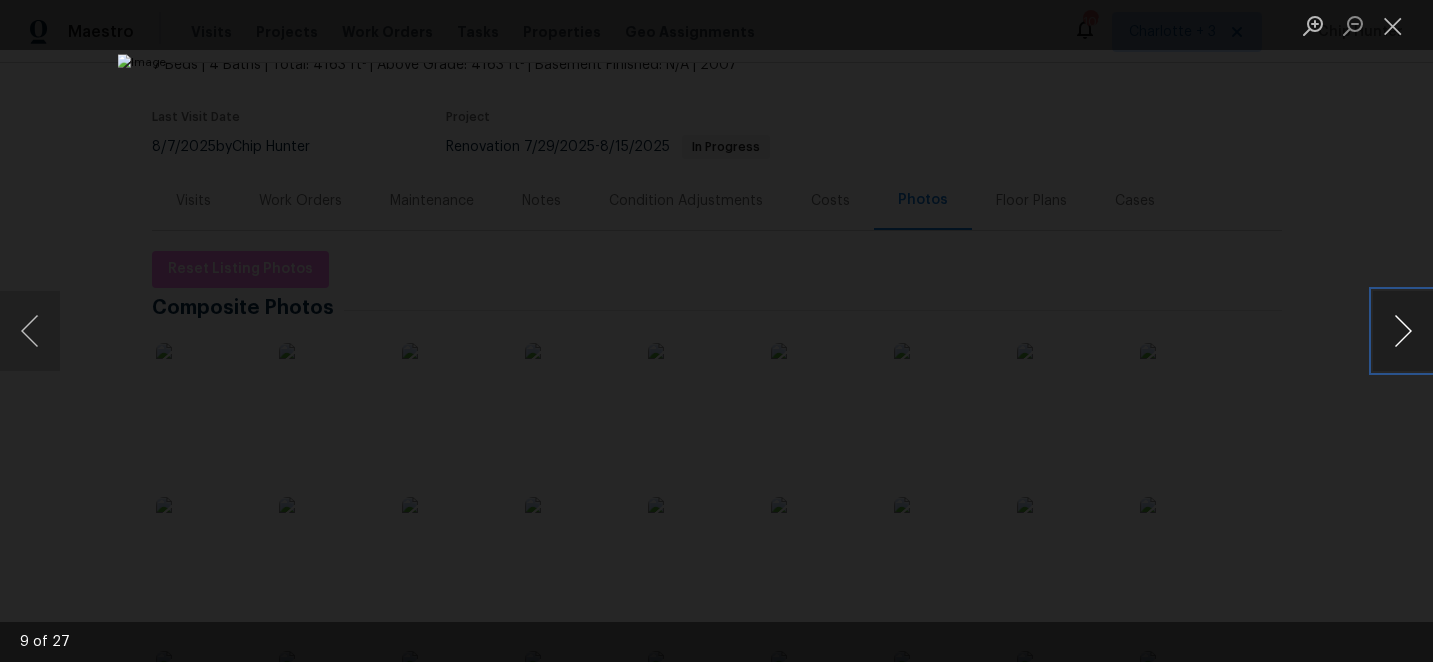 click at bounding box center (1403, 331) 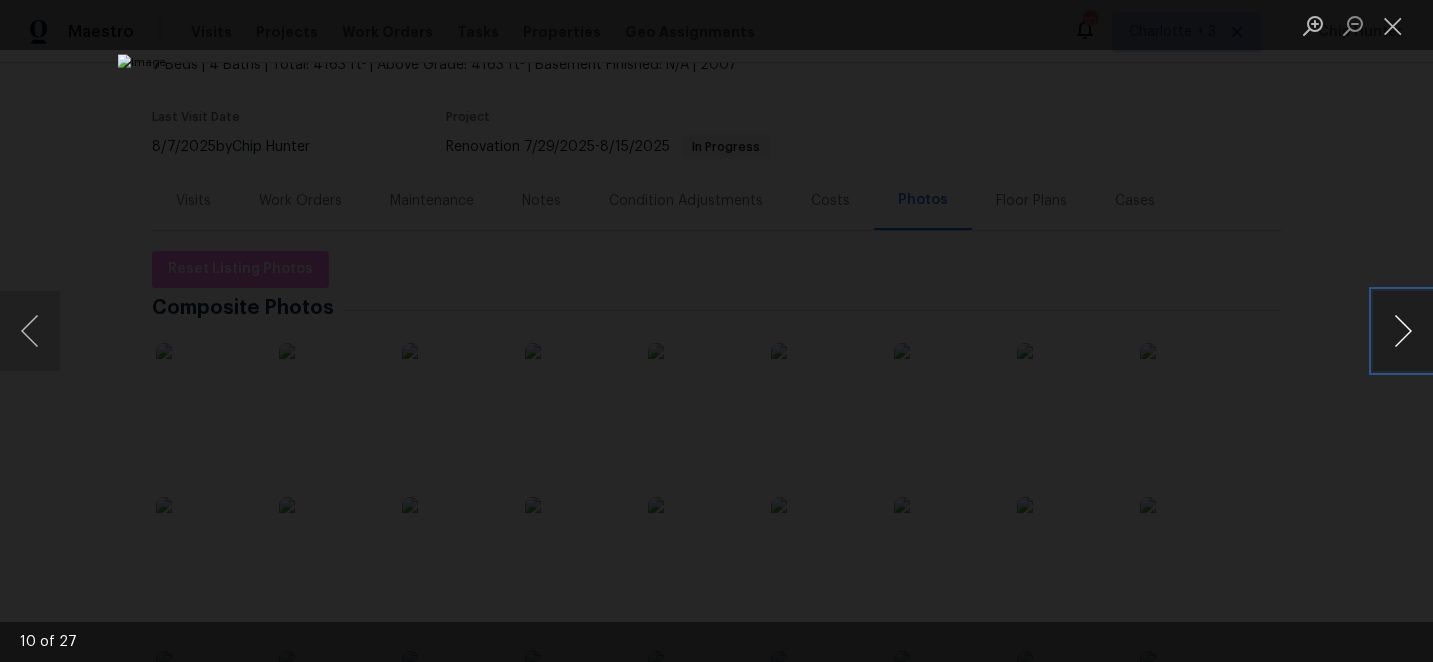 click at bounding box center [1403, 331] 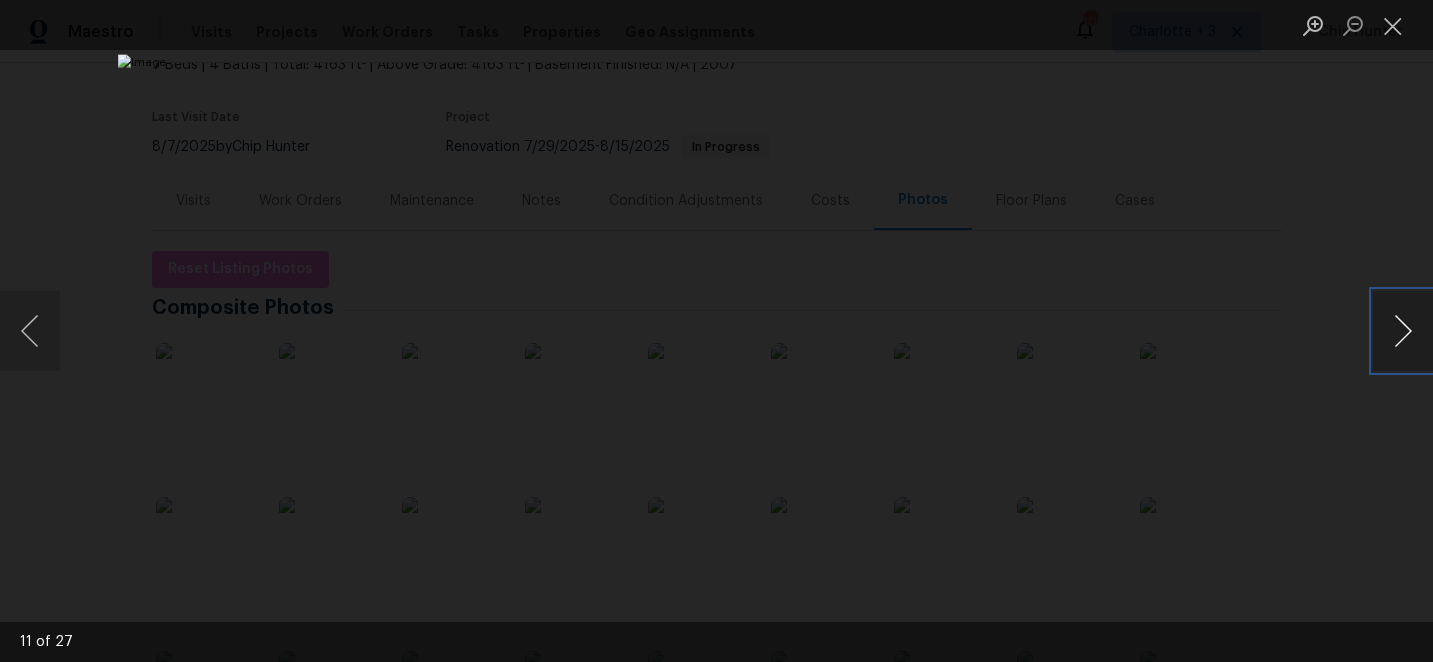 click at bounding box center [1403, 331] 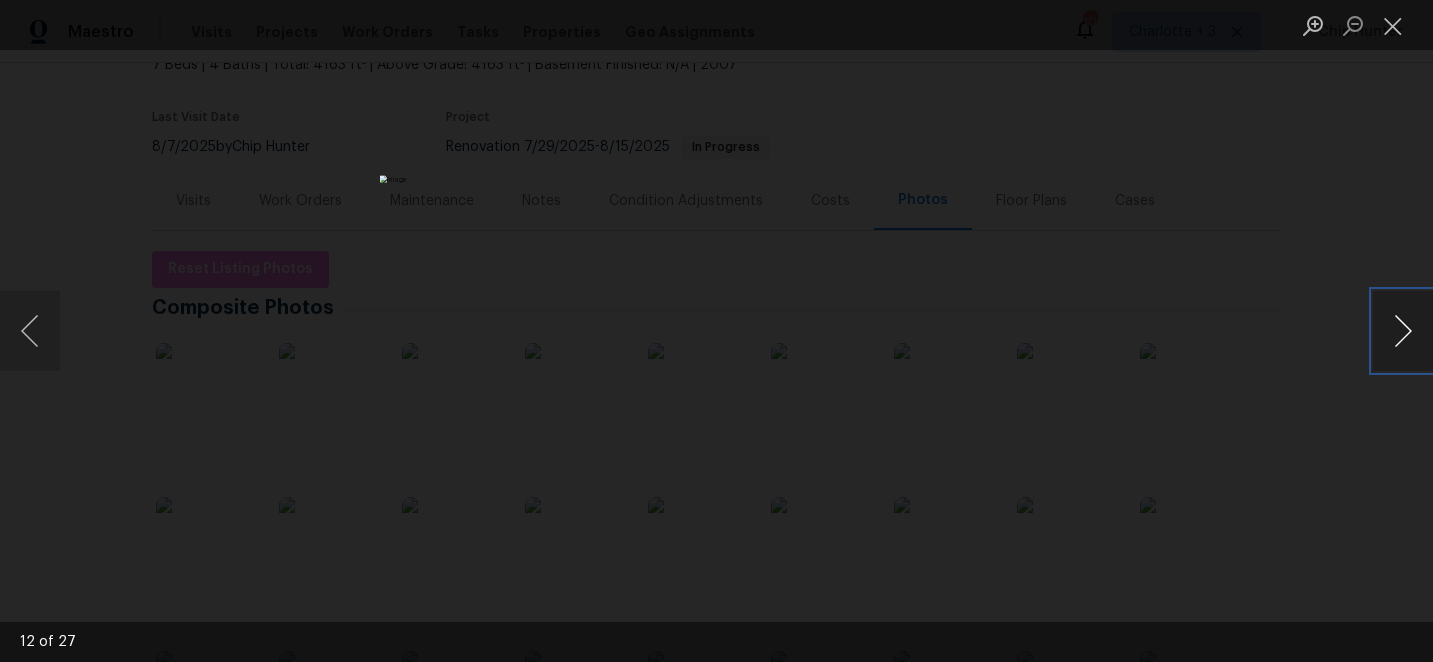 click at bounding box center [1403, 331] 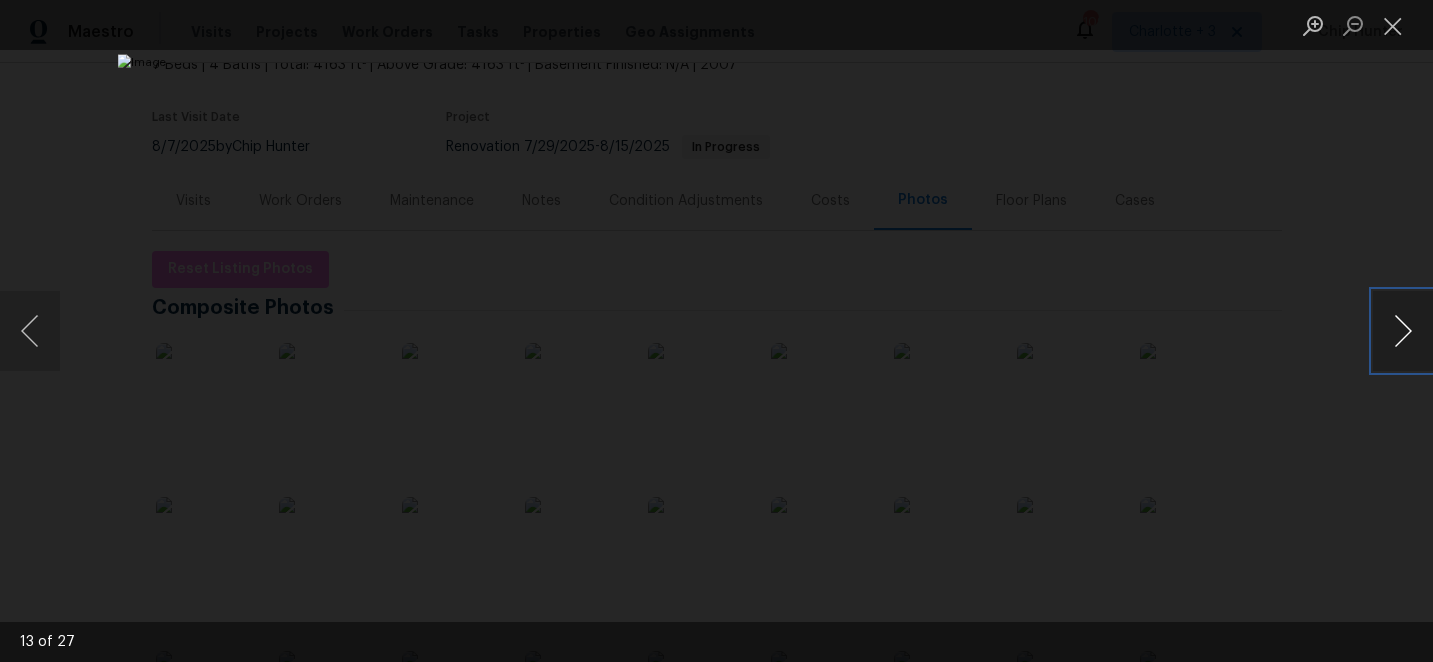click at bounding box center (1403, 331) 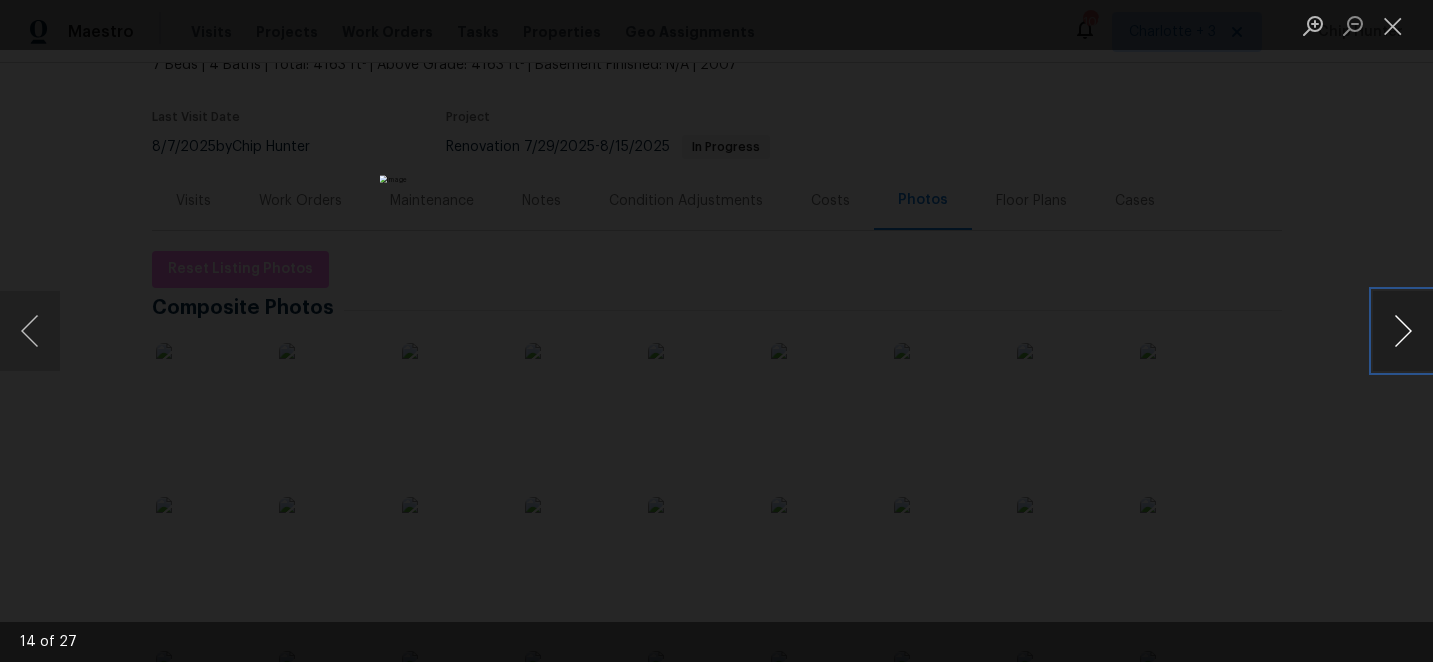 click at bounding box center [1403, 331] 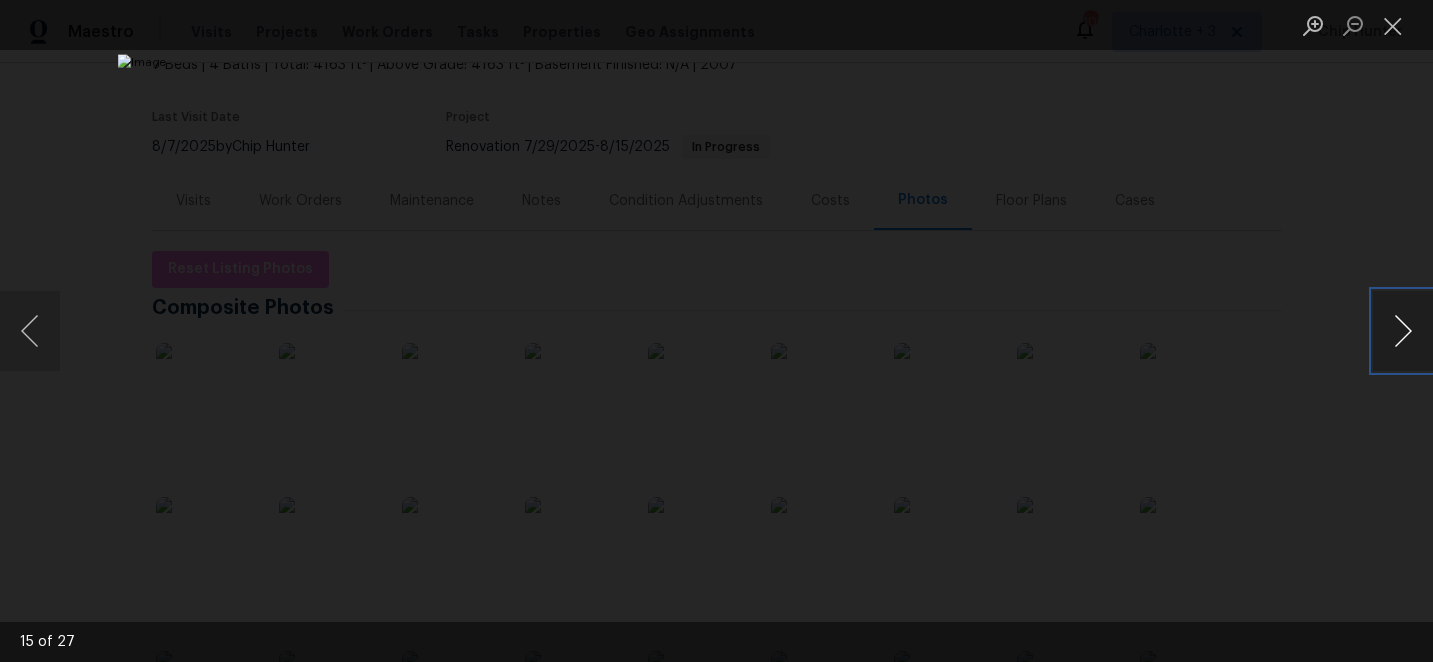 click at bounding box center [1403, 331] 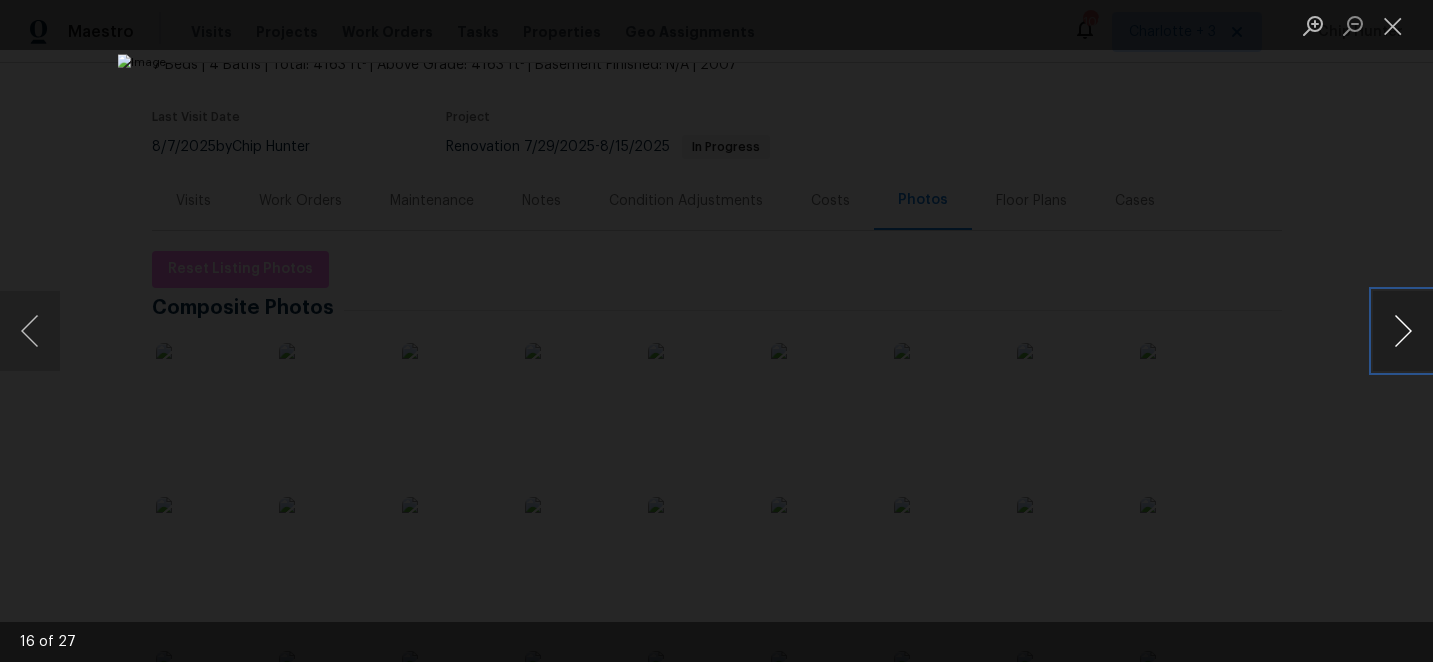 click at bounding box center (1403, 331) 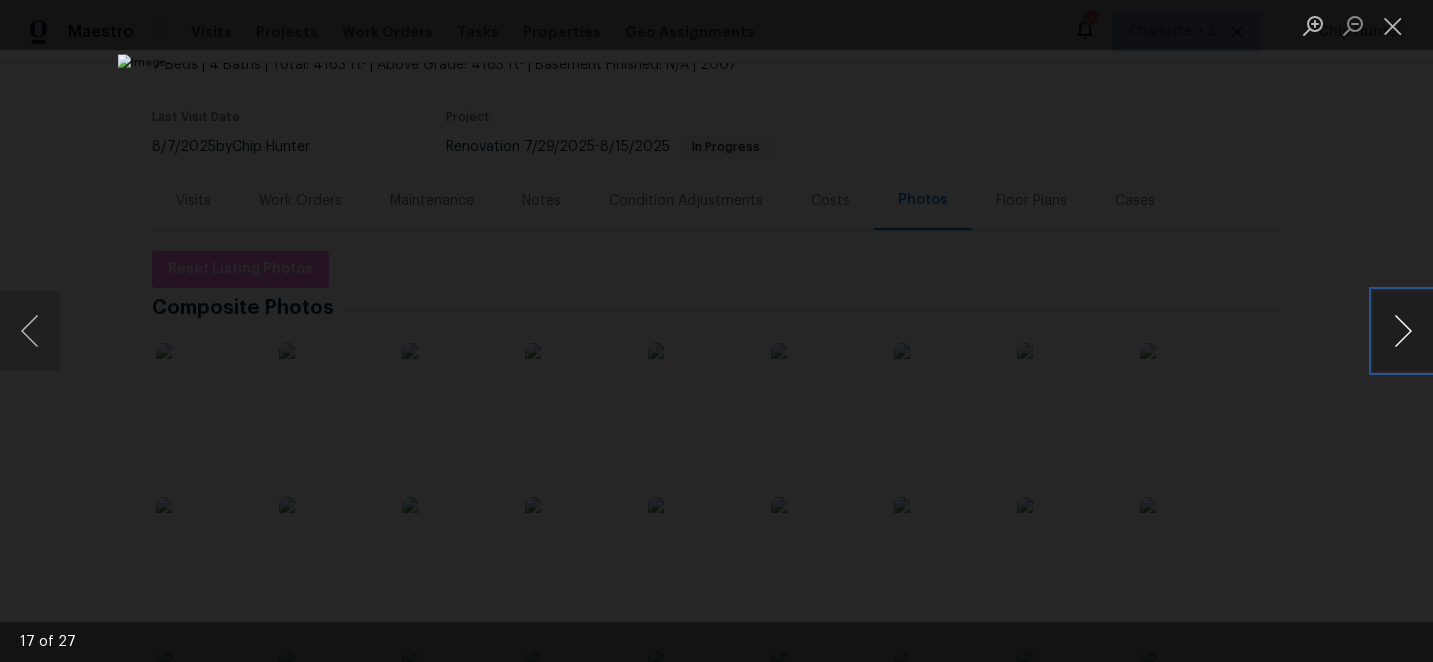 click at bounding box center [1403, 331] 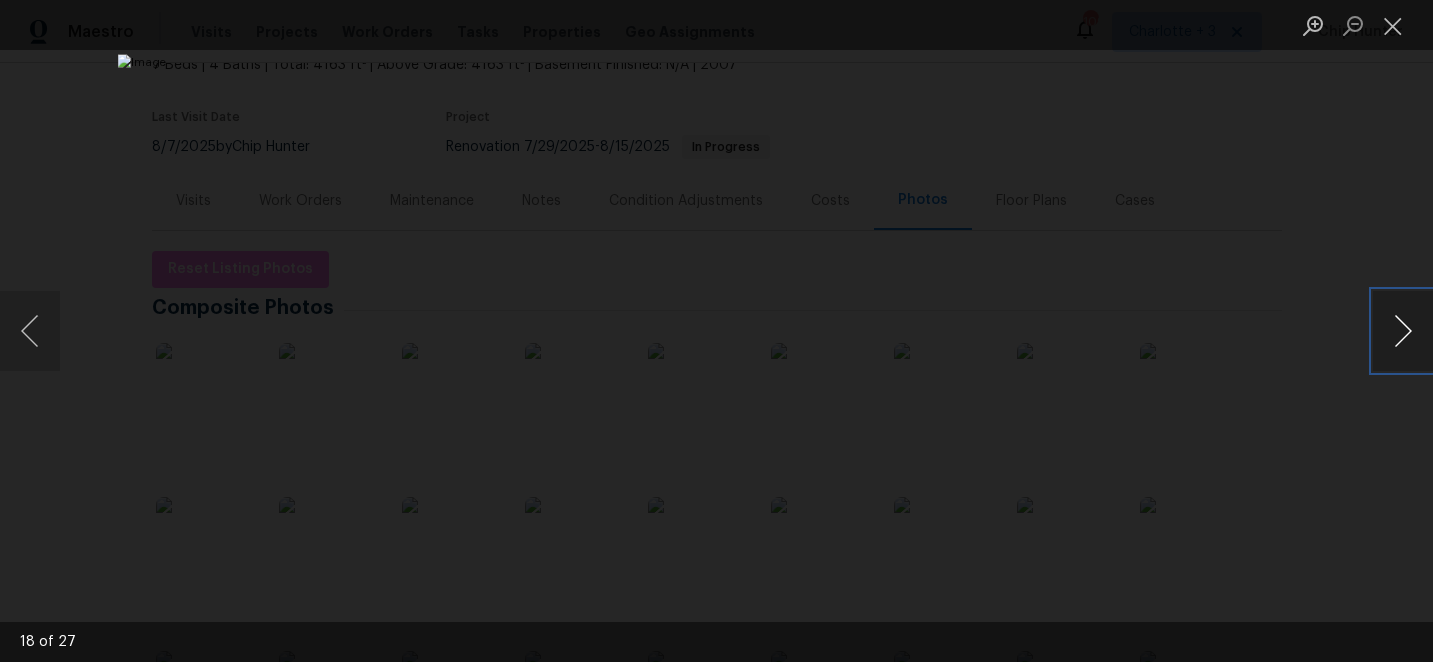 click at bounding box center (1403, 331) 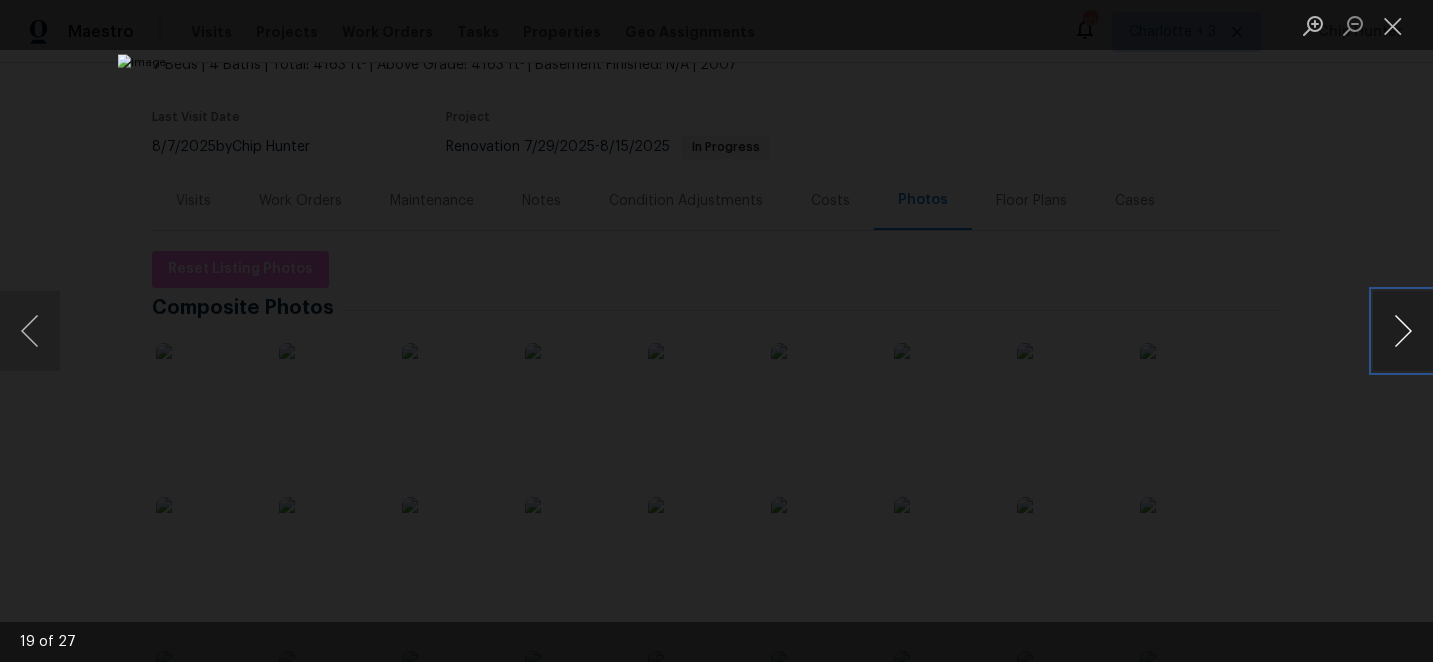 click at bounding box center (1403, 331) 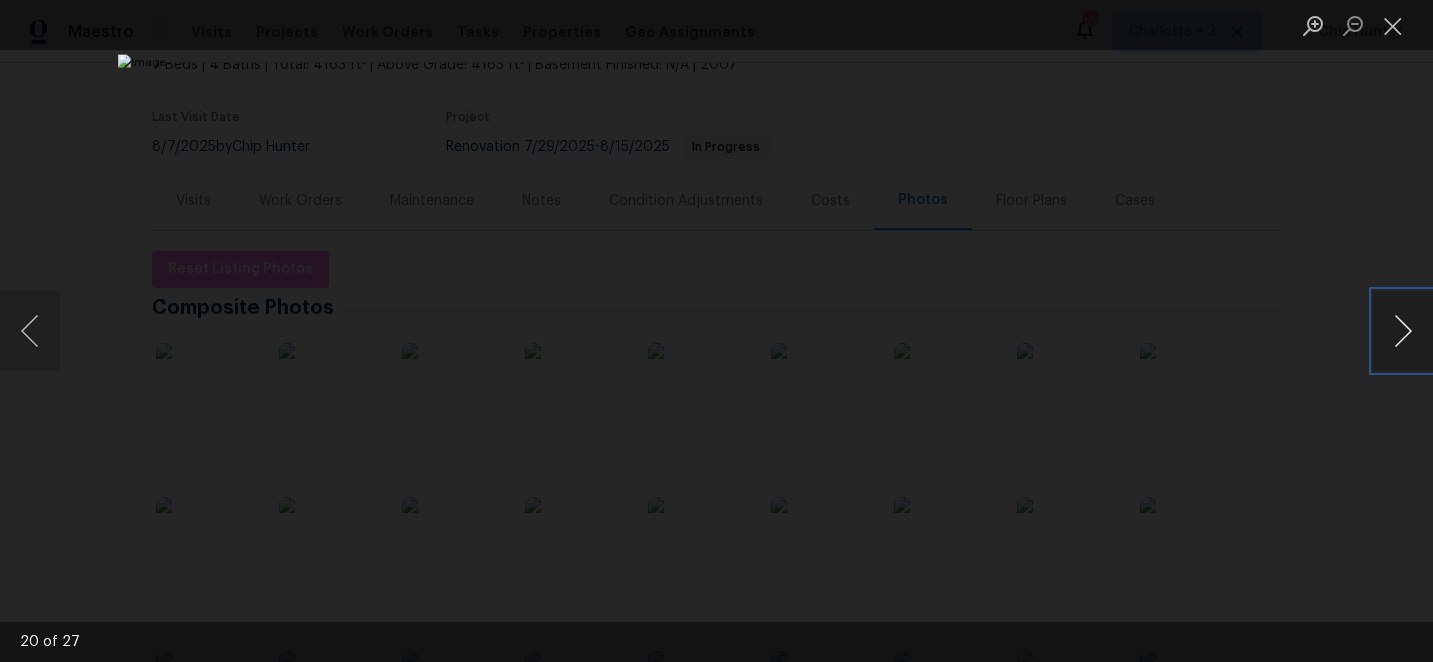 click at bounding box center (1403, 331) 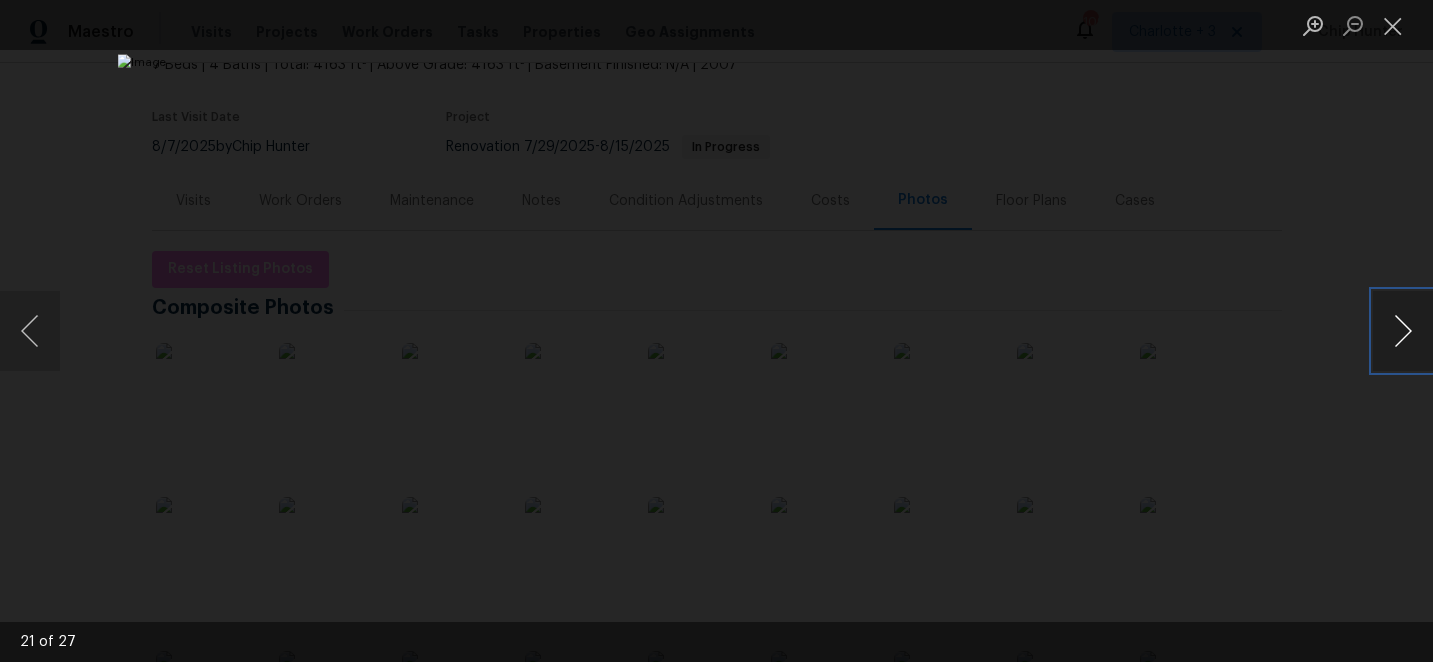 click at bounding box center (1403, 331) 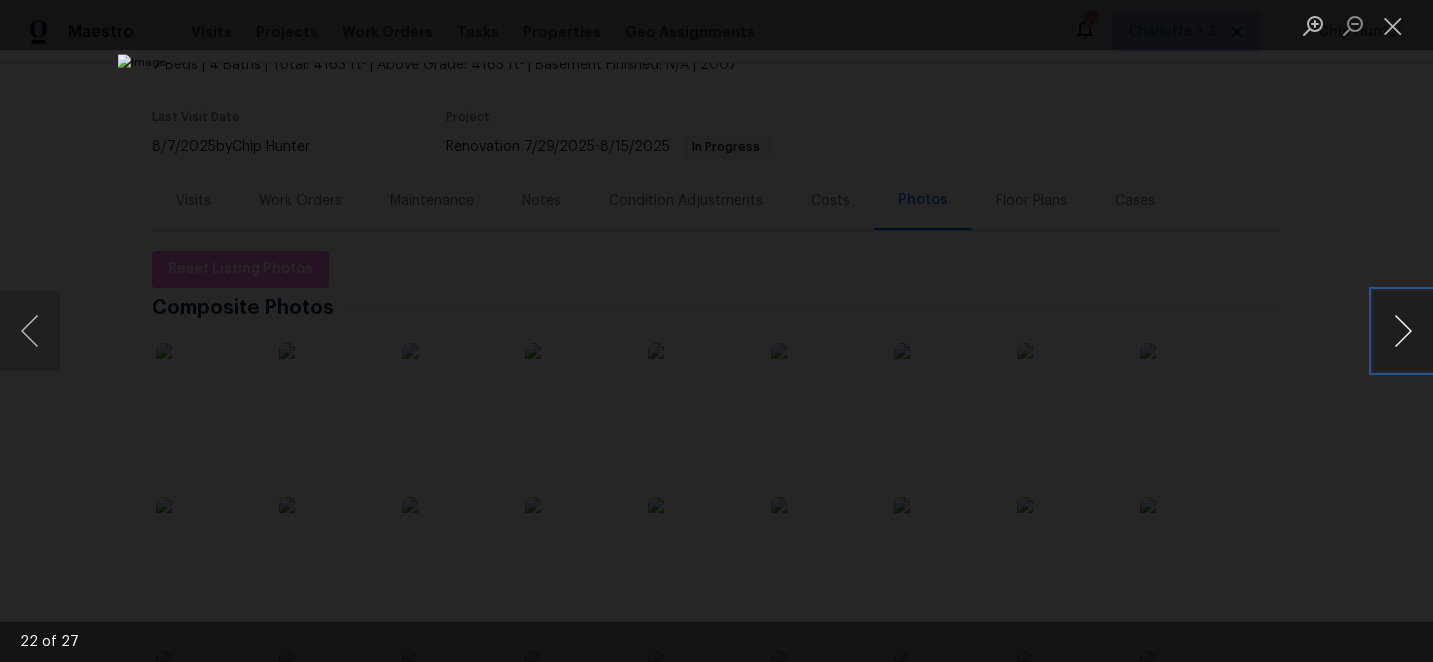 click at bounding box center [1403, 331] 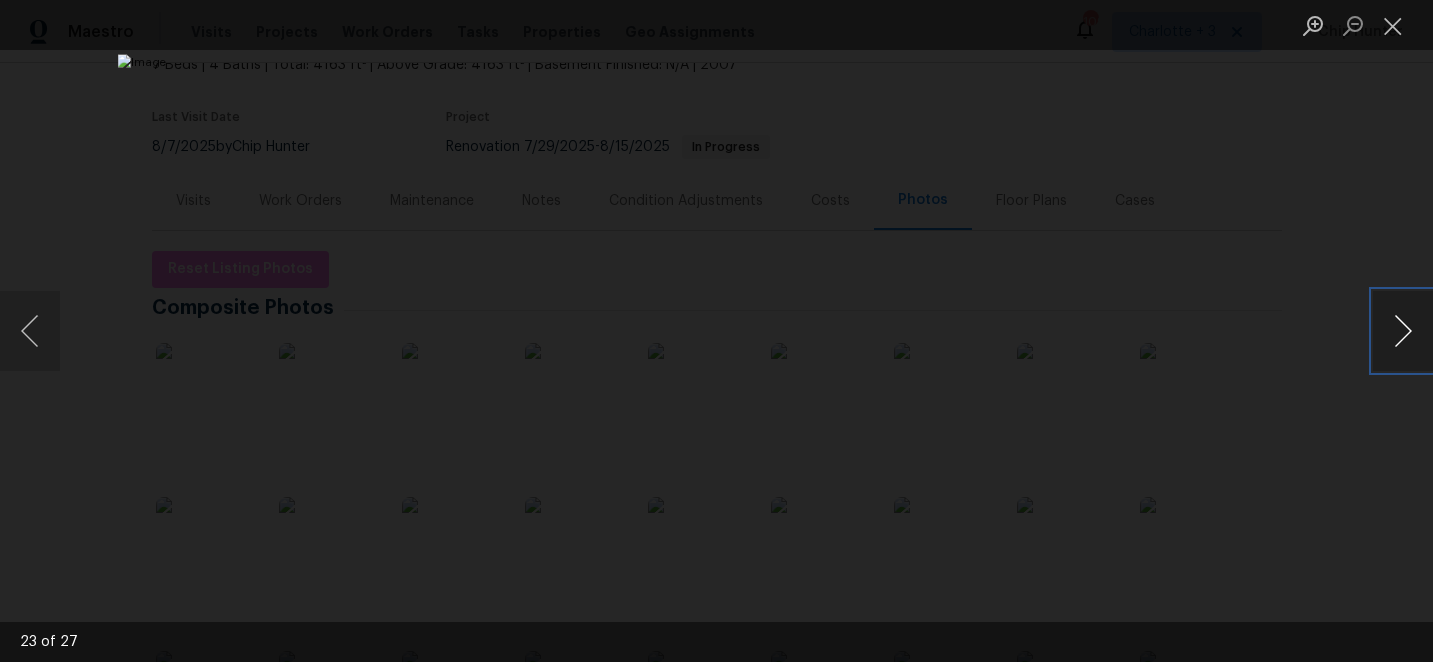click at bounding box center (1403, 331) 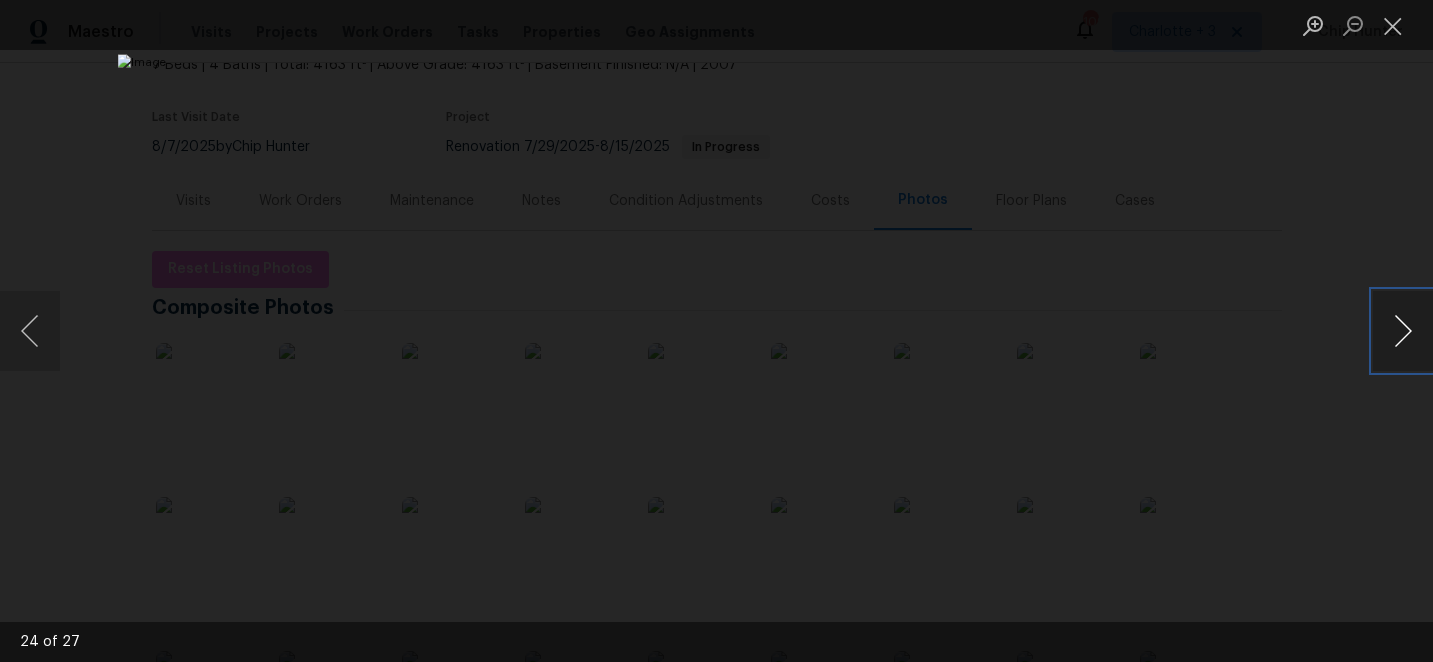 click at bounding box center [1403, 331] 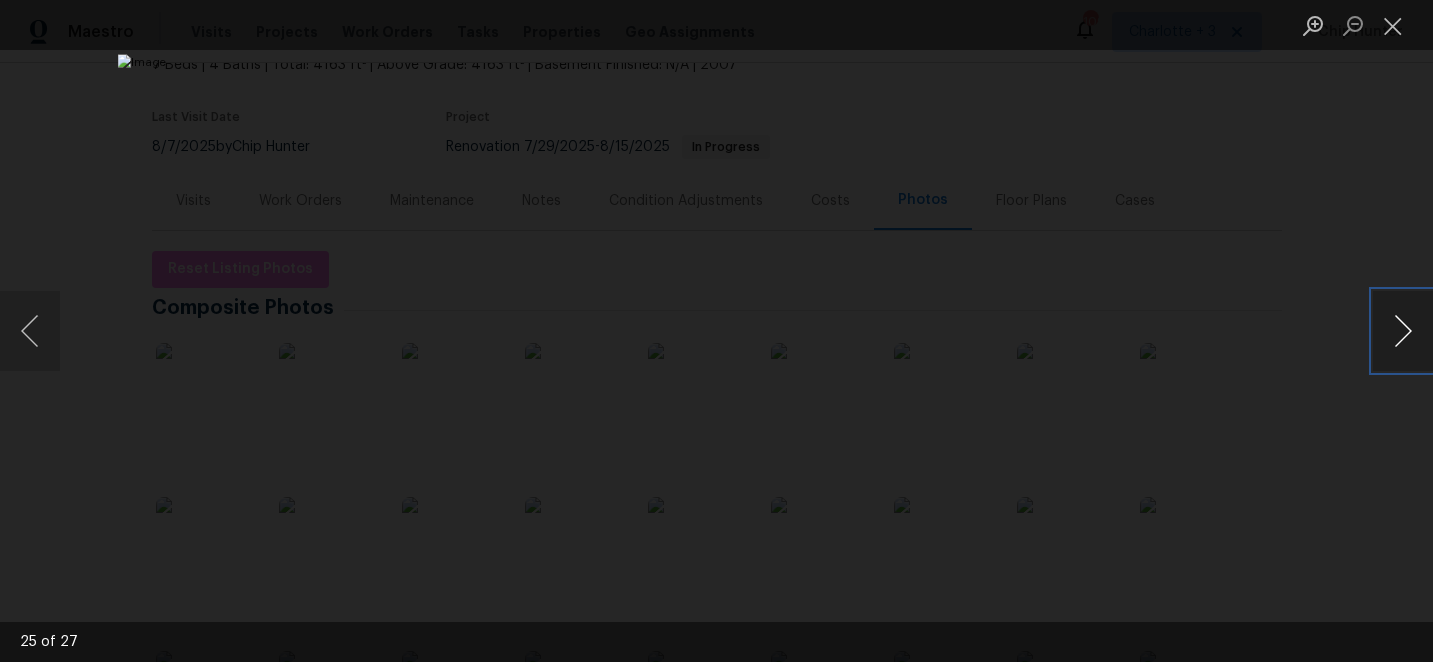 click at bounding box center (1403, 331) 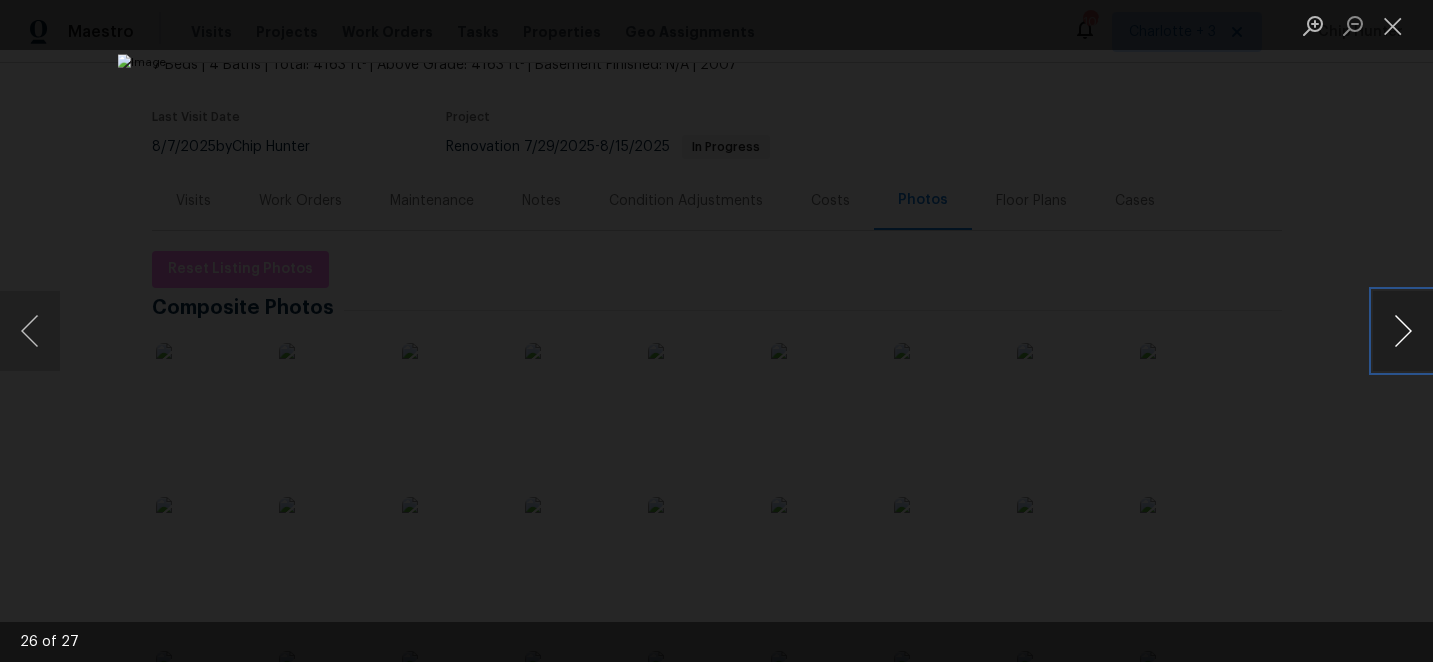 click at bounding box center [1403, 331] 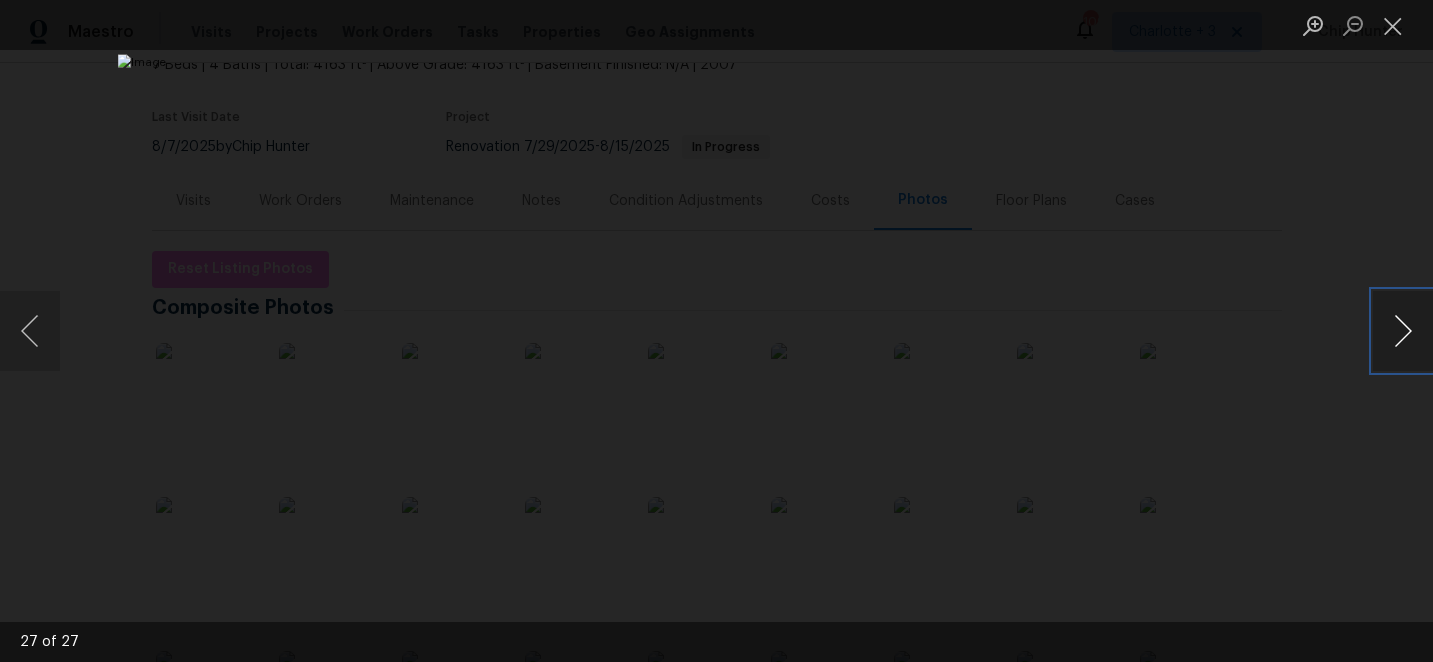click at bounding box center [1403, 331] 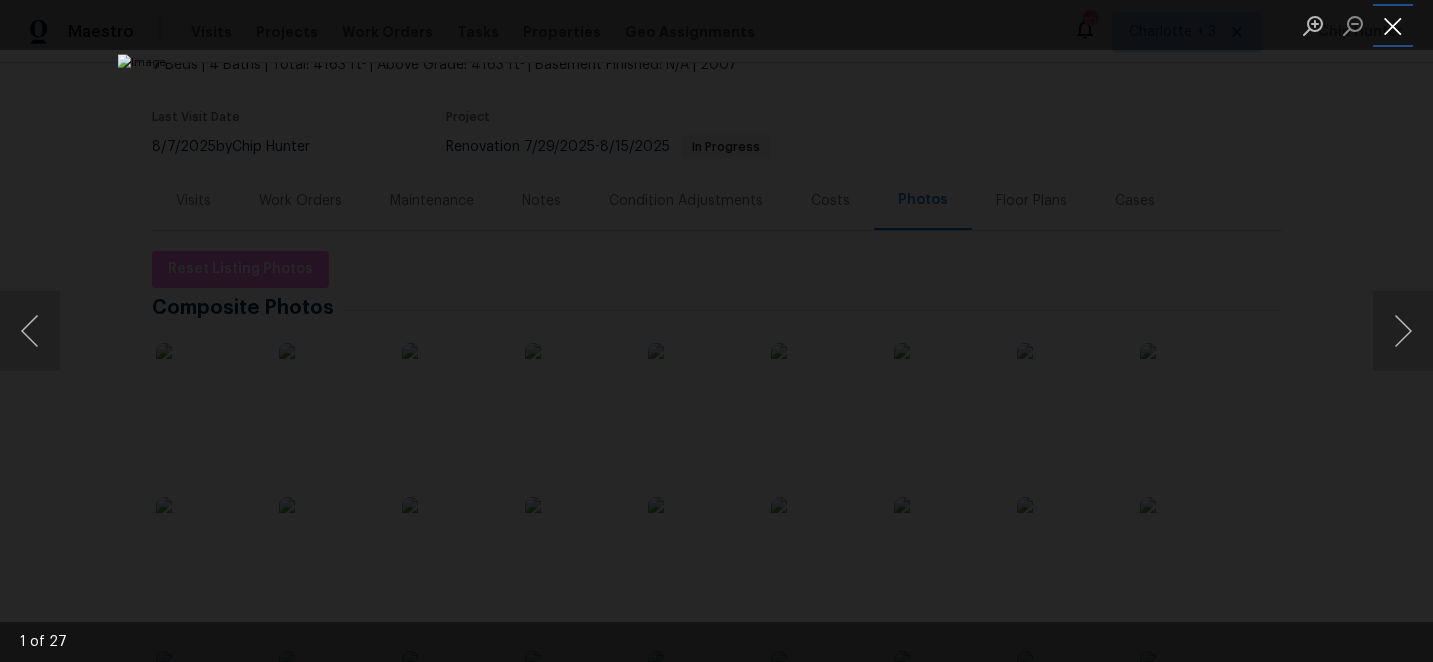 click at bounding box center (1393, 25) 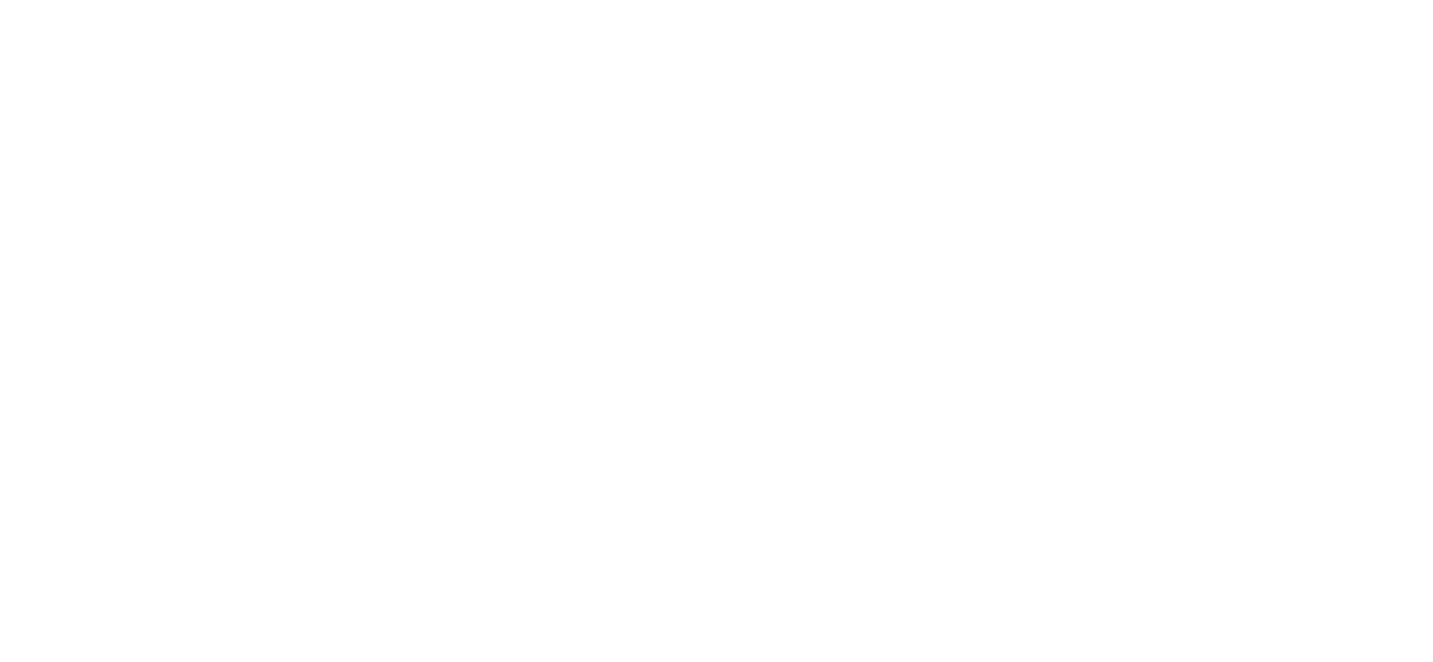 scroll, scrollTop: 0, scrollLeft: 0, axis: both 